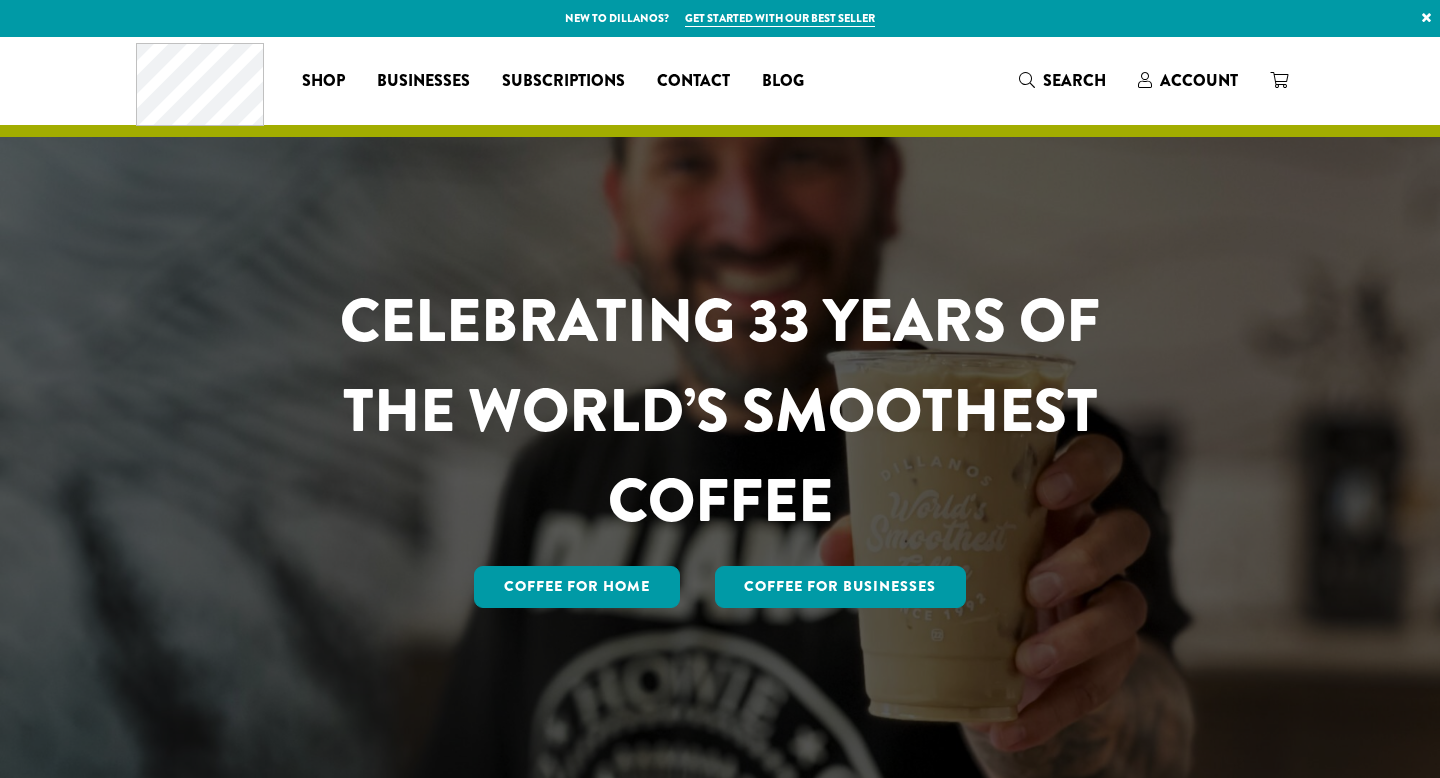 scroll, scrollTop: 0, scrollLeft: 0, axis: both 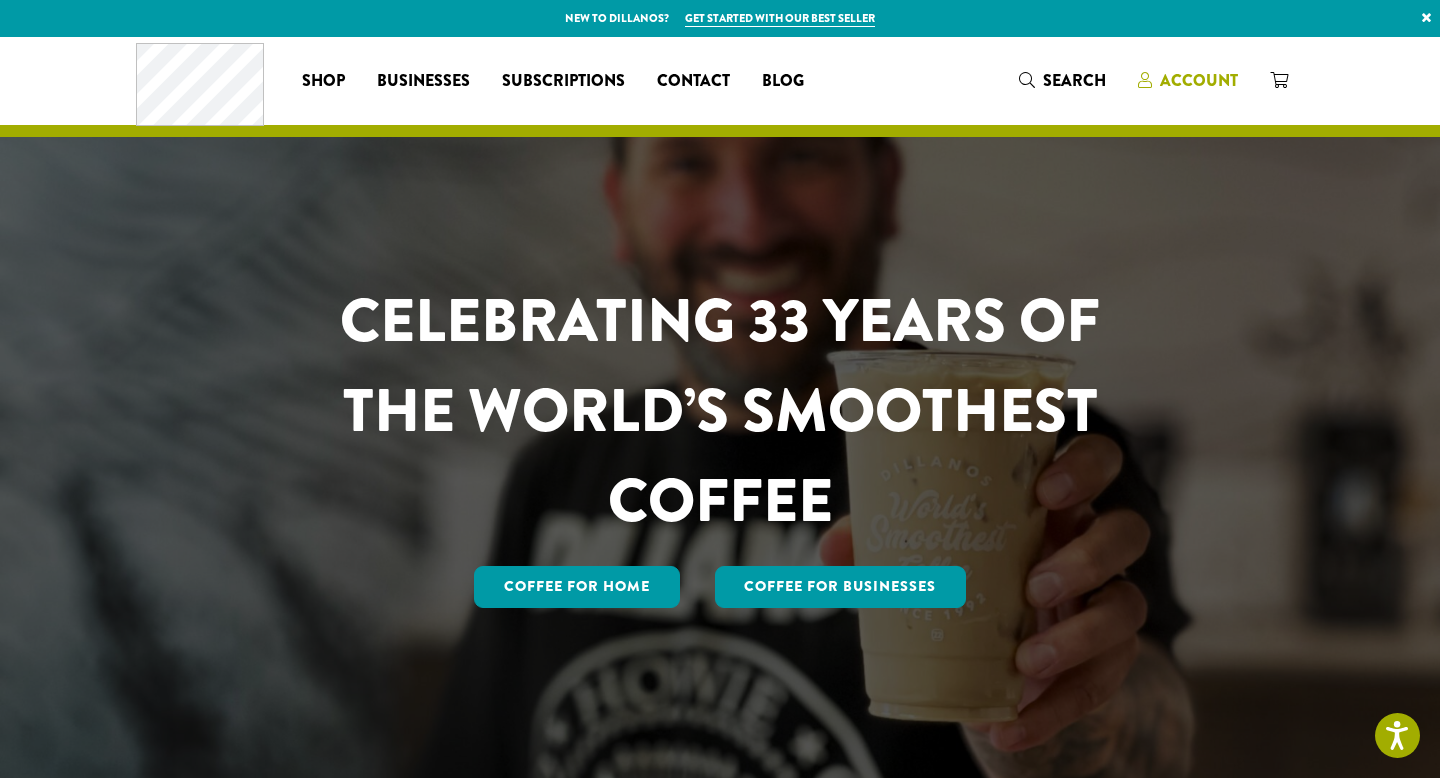 click on "Account" at bounding box center (1199, 80) 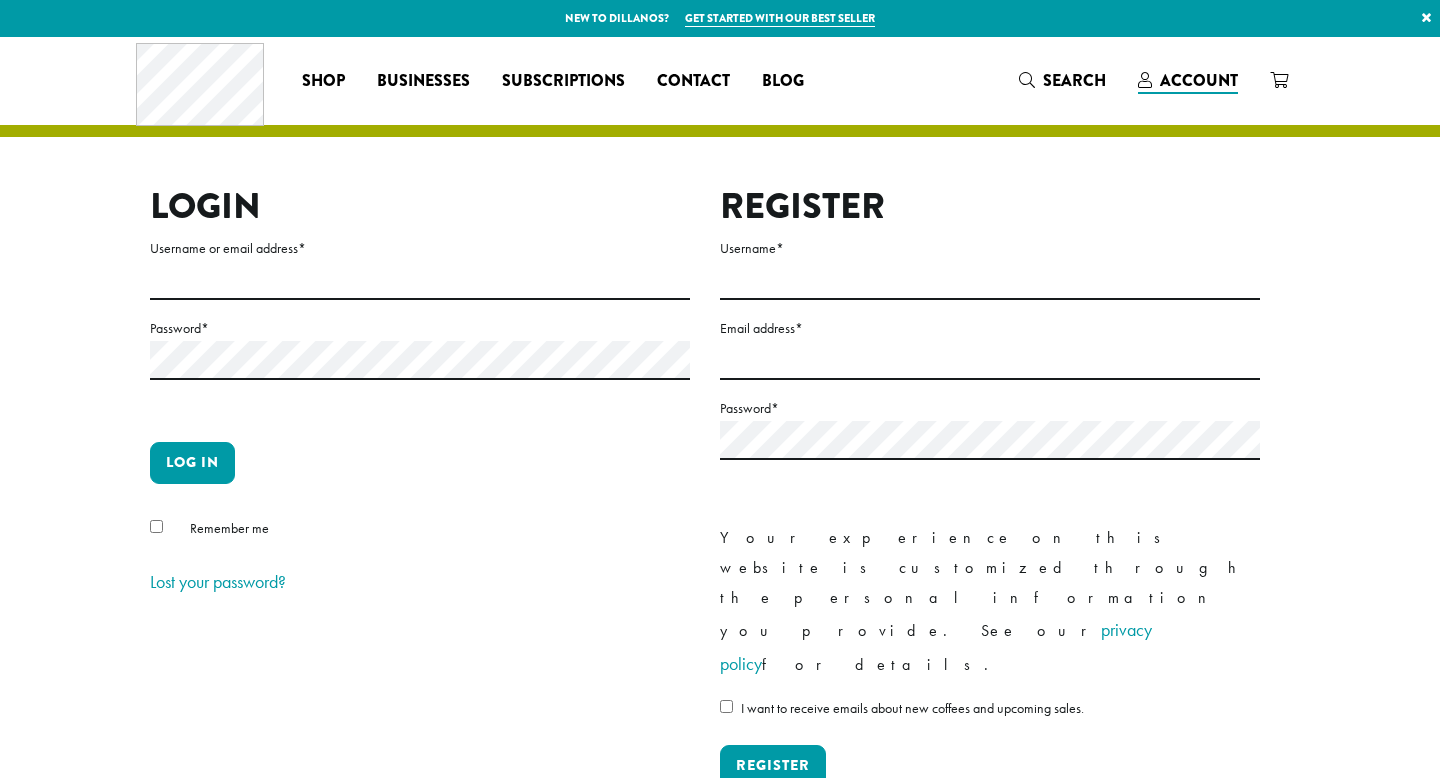 scroll, scrollTop: 0, scrollLeft: 0, axis: both 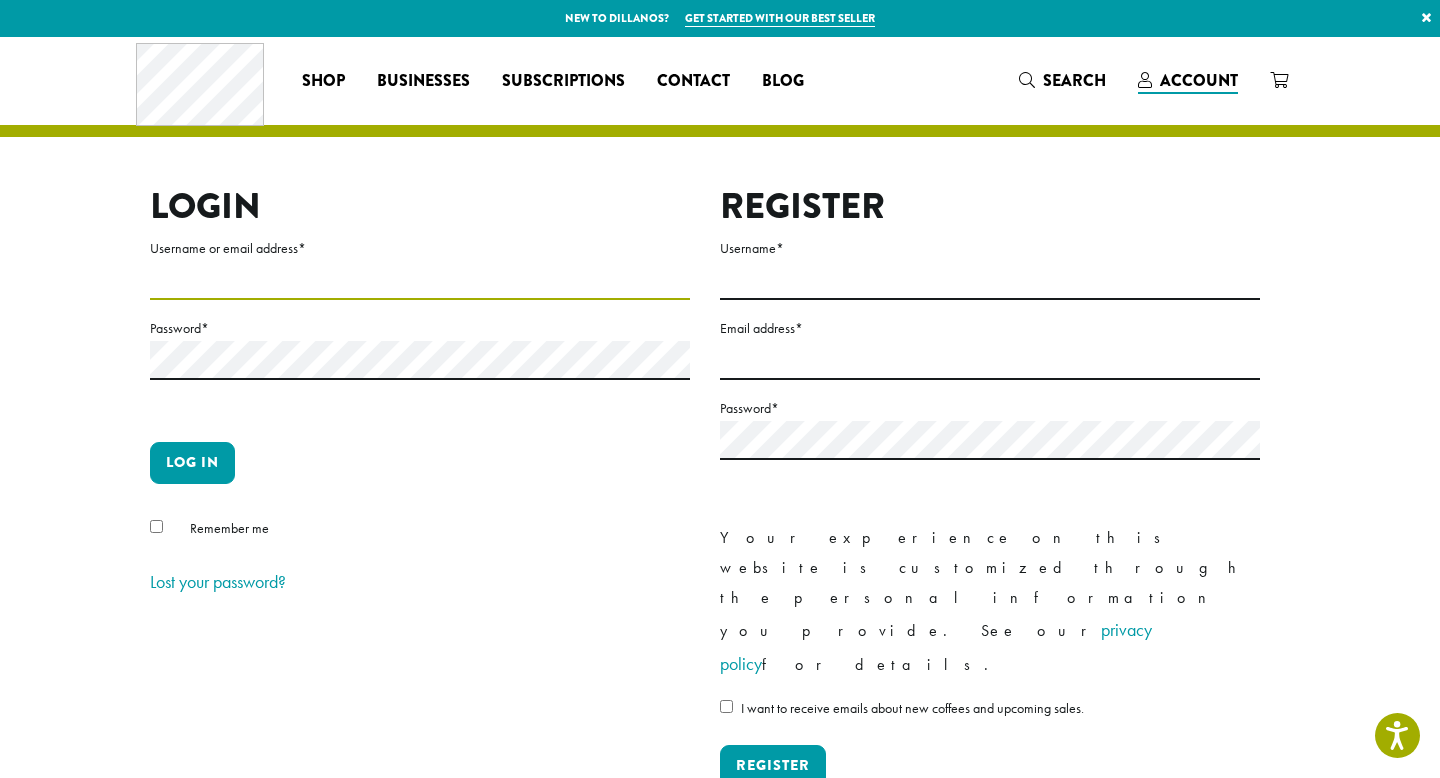 click on "Username or email address  *" at bounding box center [420, 280] 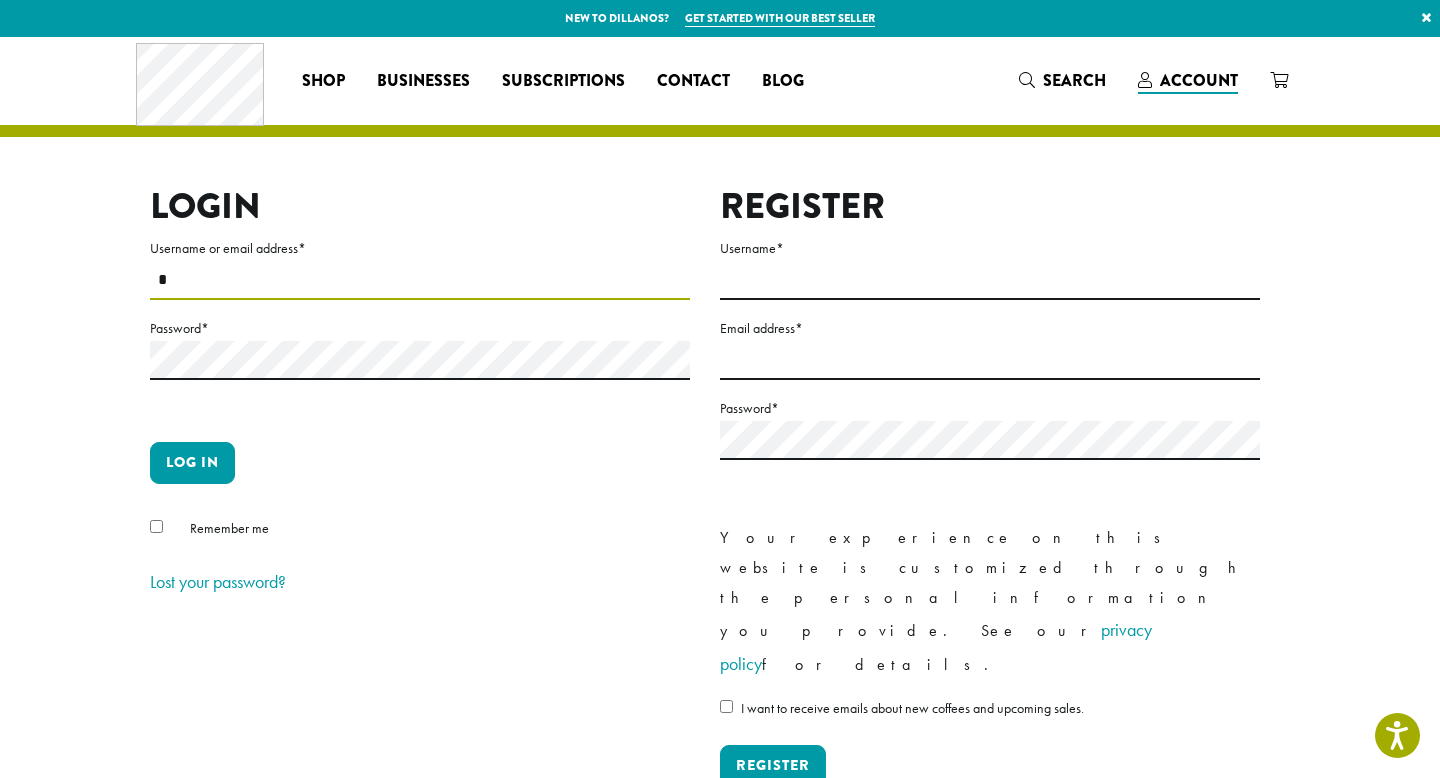 type on "*" 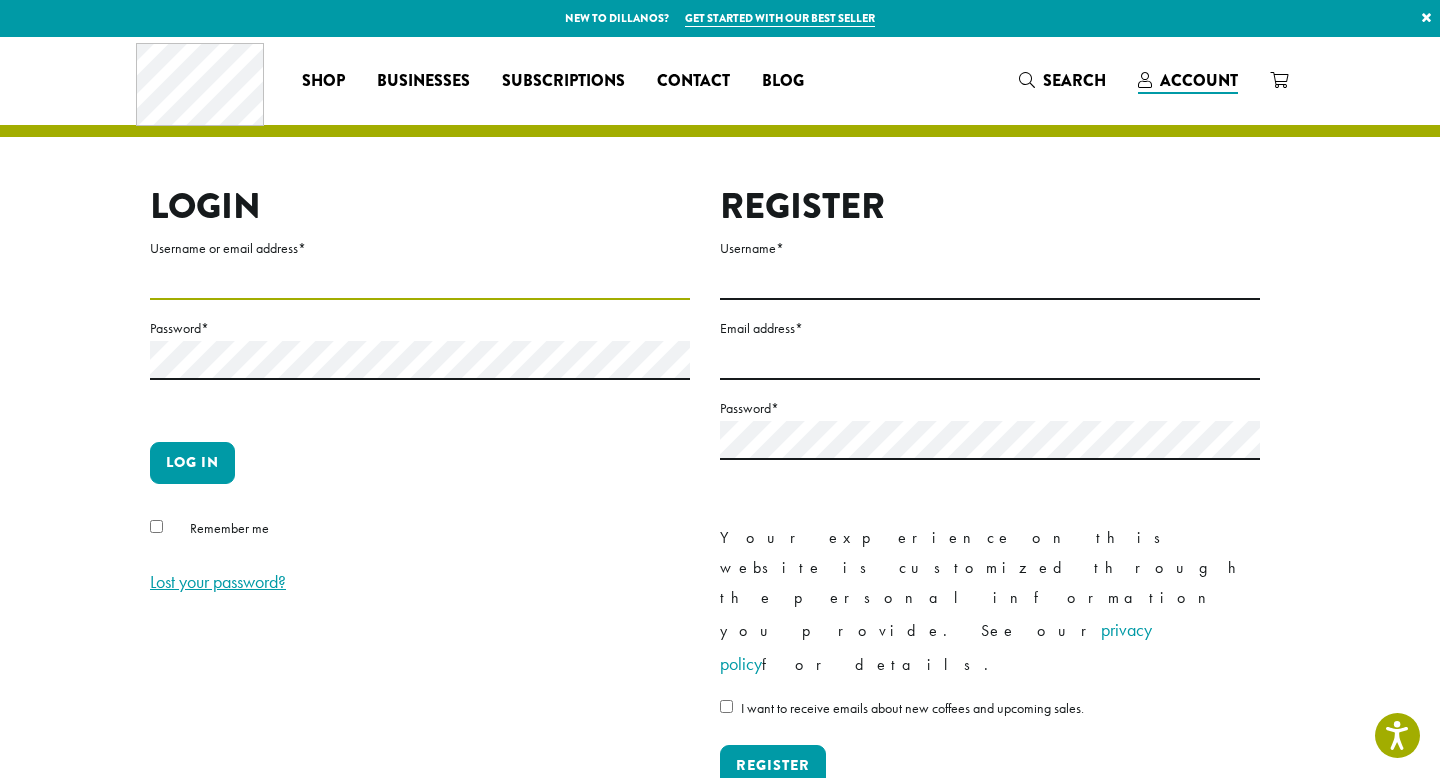 type 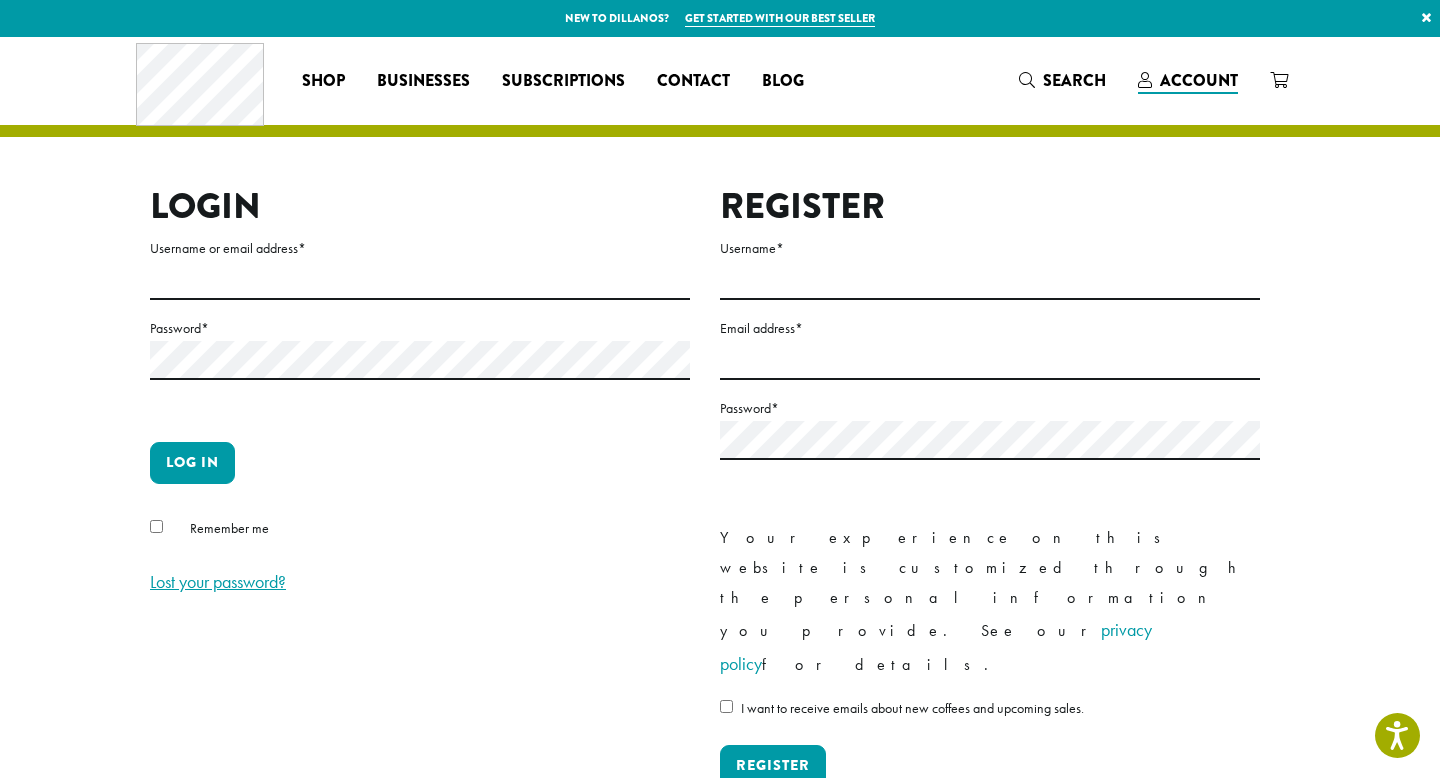 click on "Lost your password?" at bounding box center [218, 581] 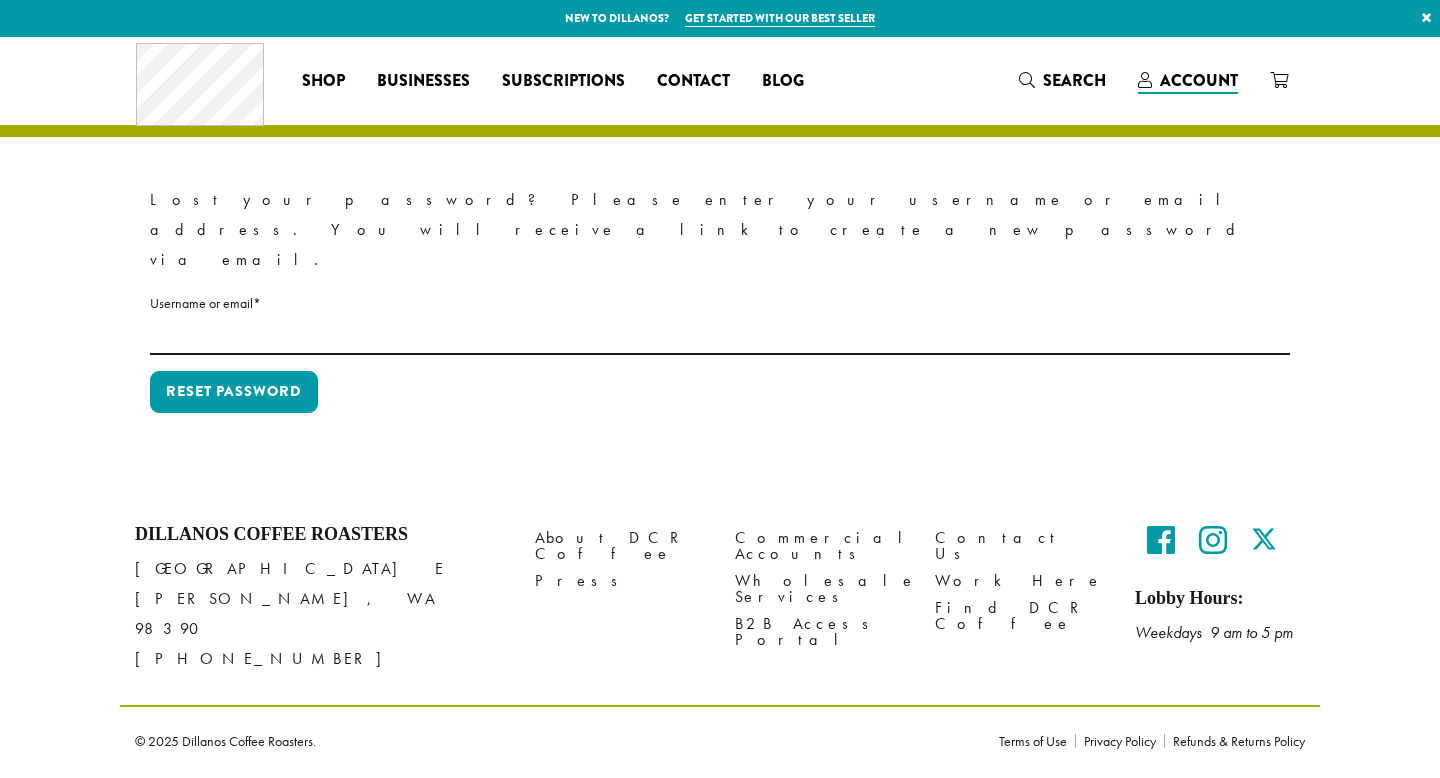 scroll, scrollTop: 0, scrollLeft: 0, axis: both 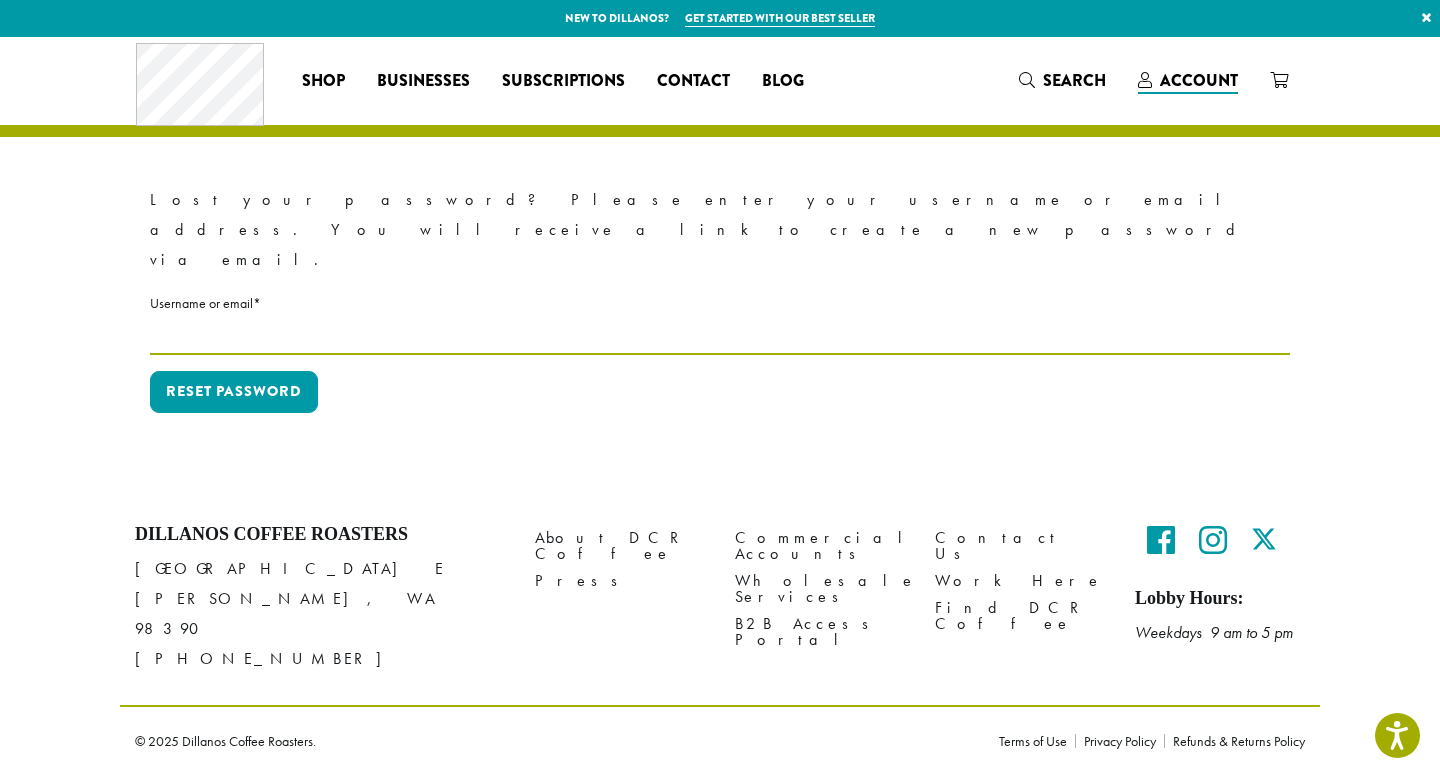 click on "Username or email  * Required" at bounding box center [720, 335] 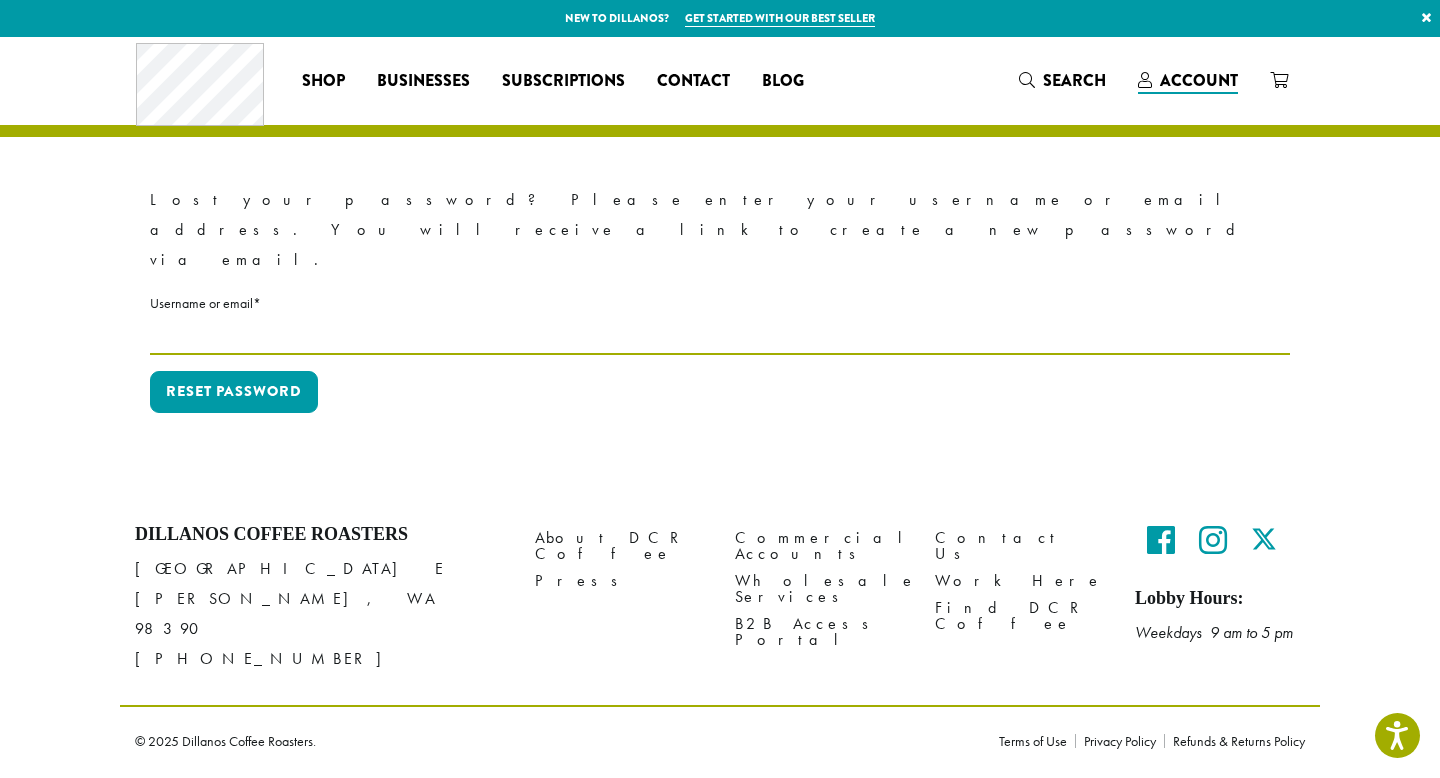 type on "**********" 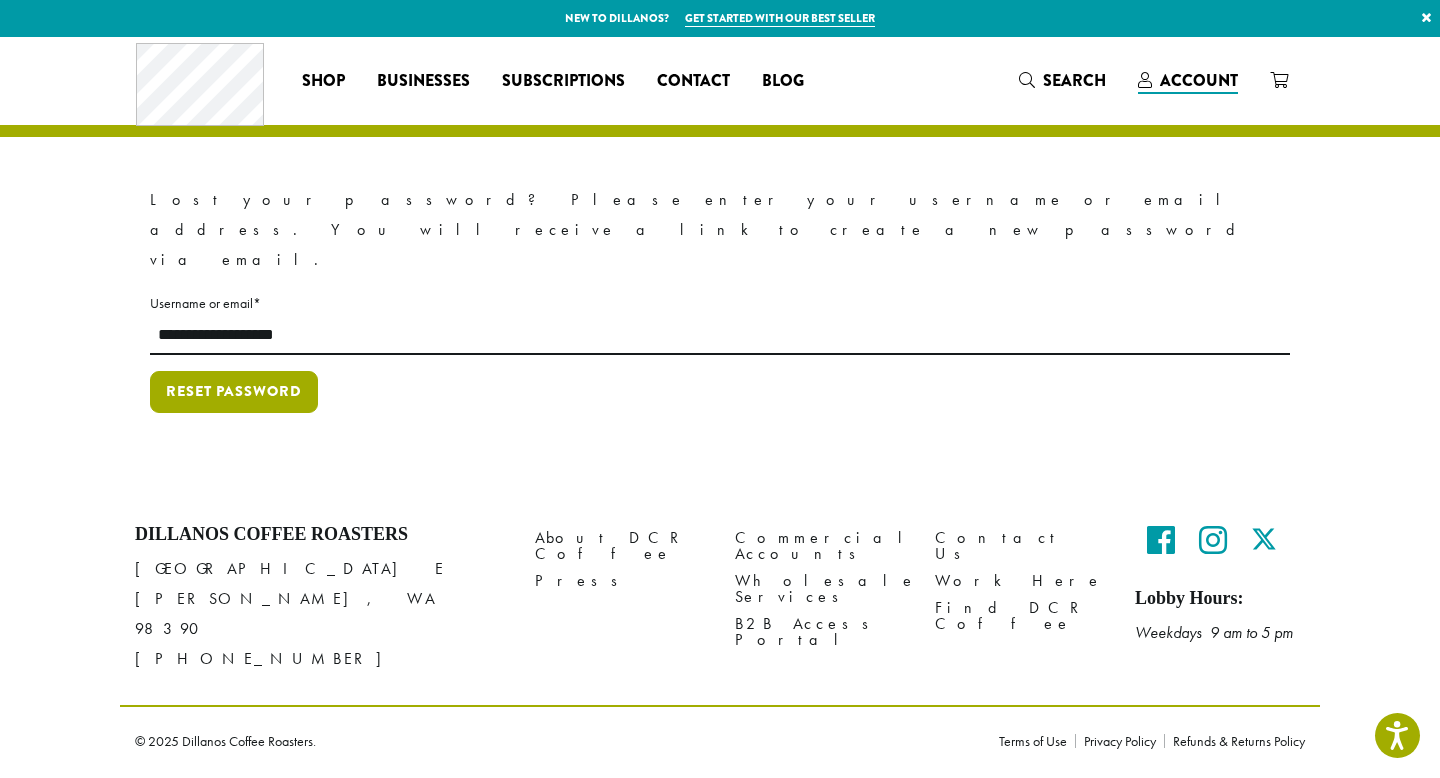 click on "Reset password" at bounding box center (234, 392) 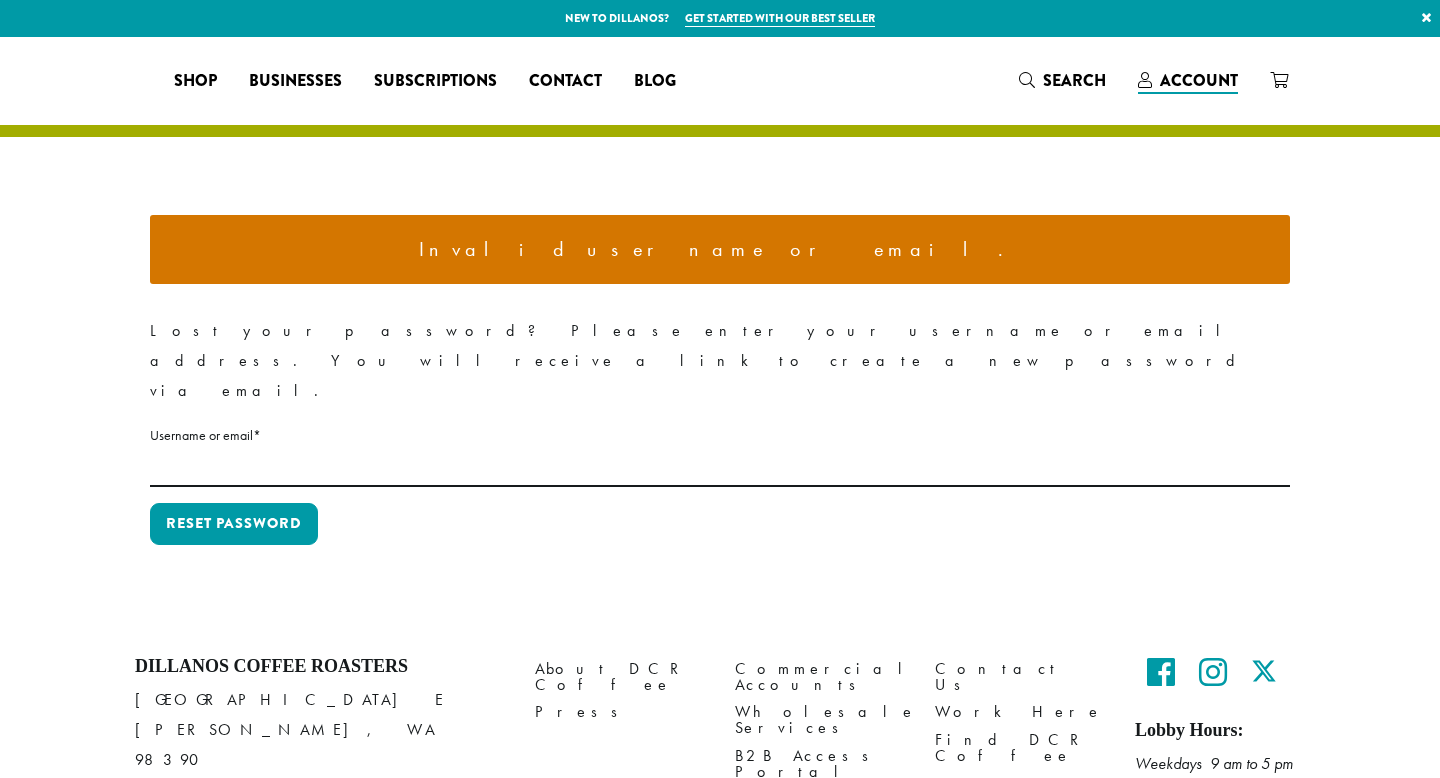 scroll, scrollTop: 0, scrollLeft: 0, axis: both 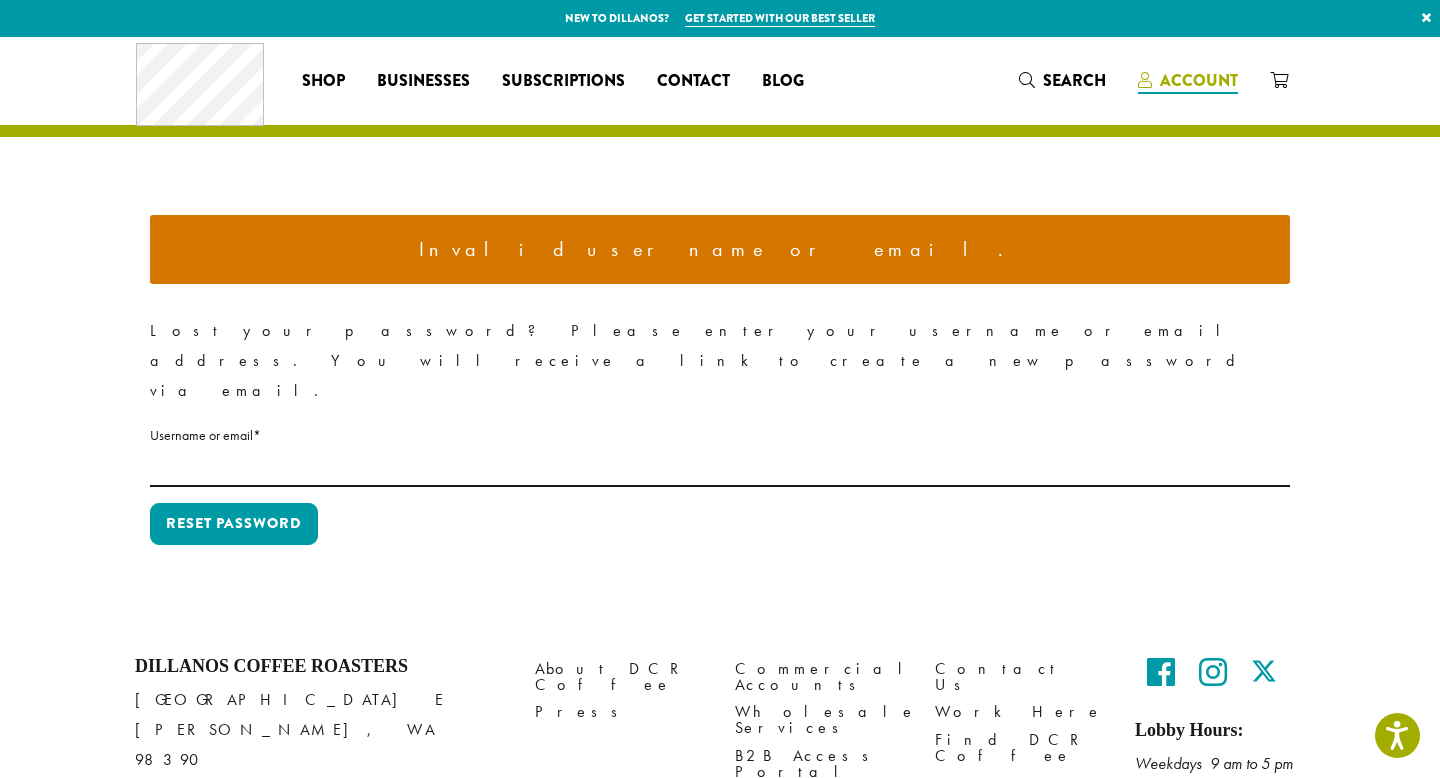 click on "Account" at bounding box center (1199, 80) 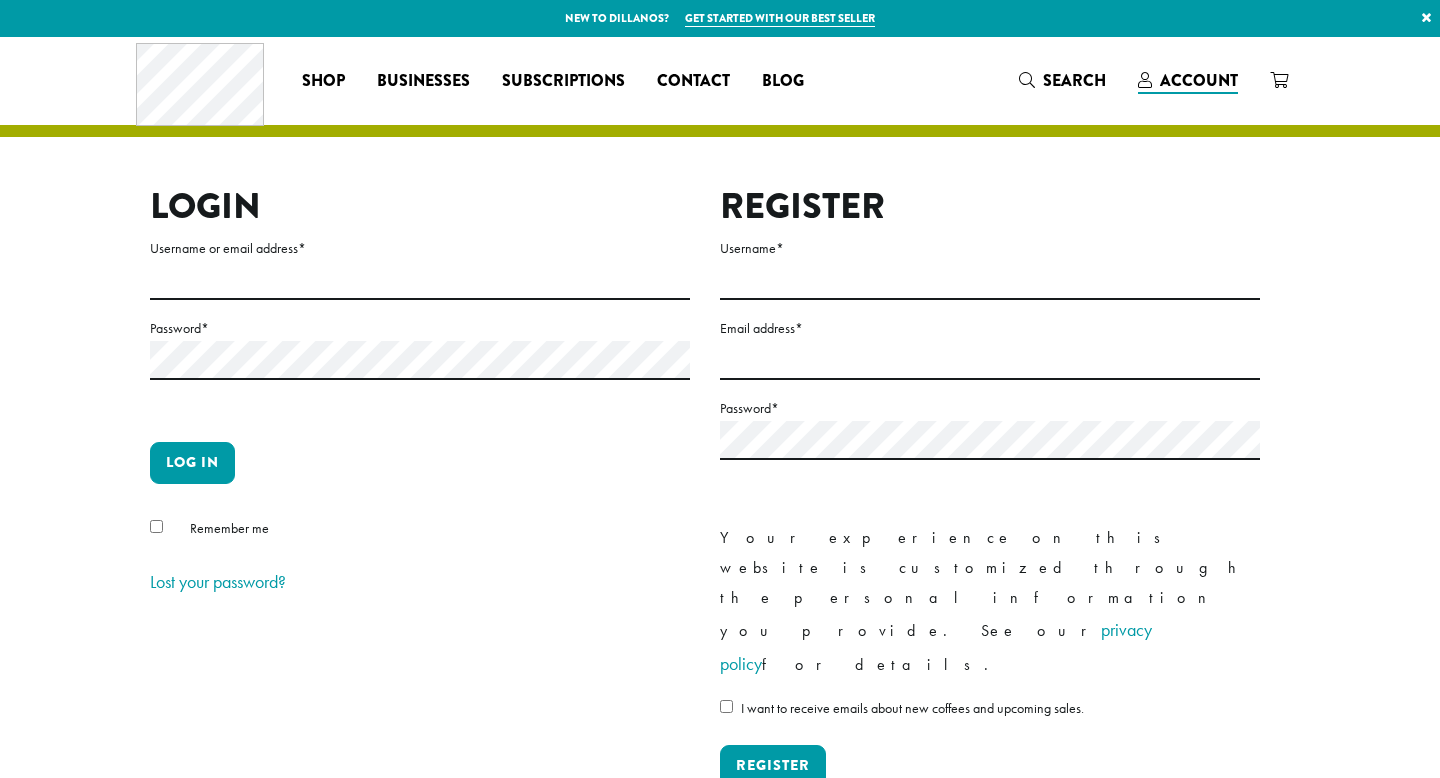 scroll, scrollTop: 0, scrollLeft: 0, axis: both 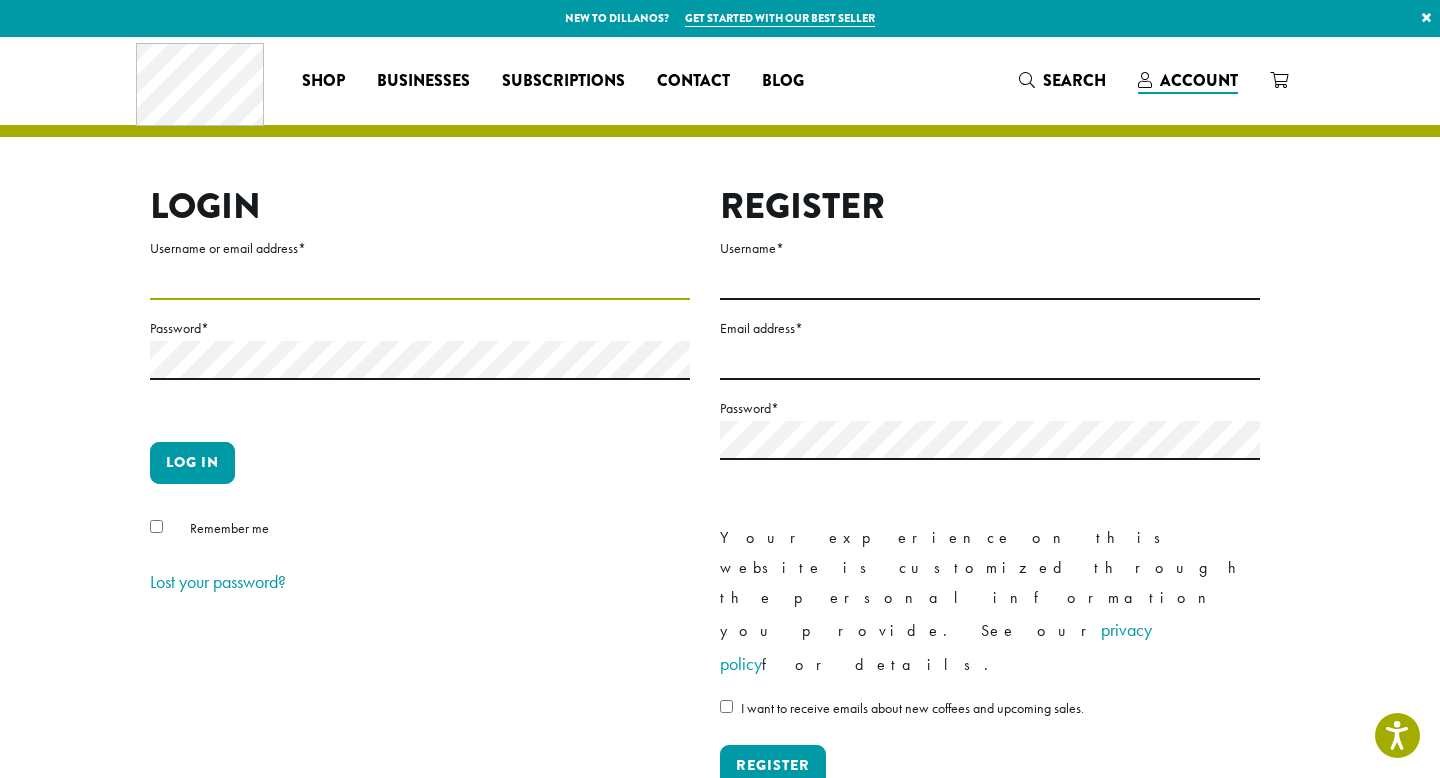 click on "Username or email address  *" at bounding box center (420, 280) 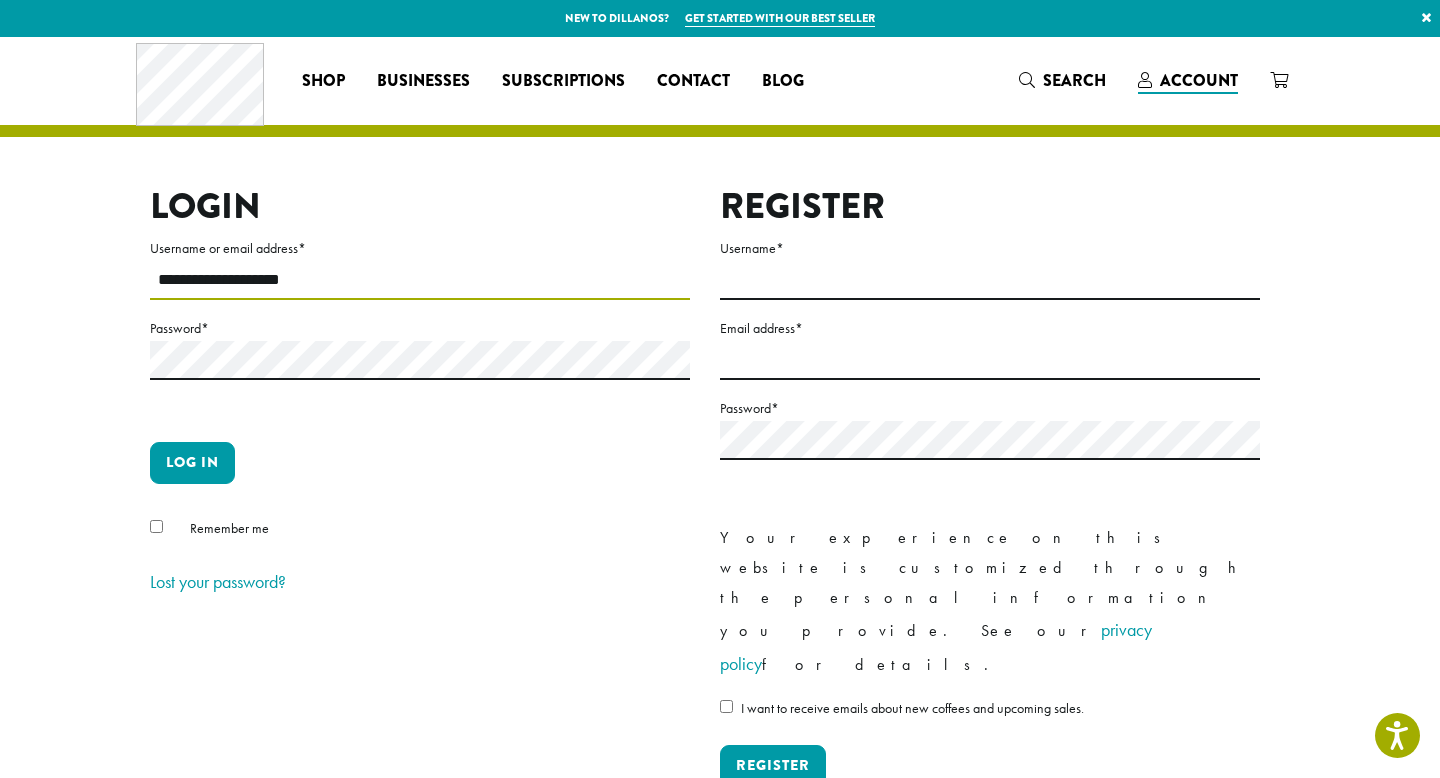 type on "**********" 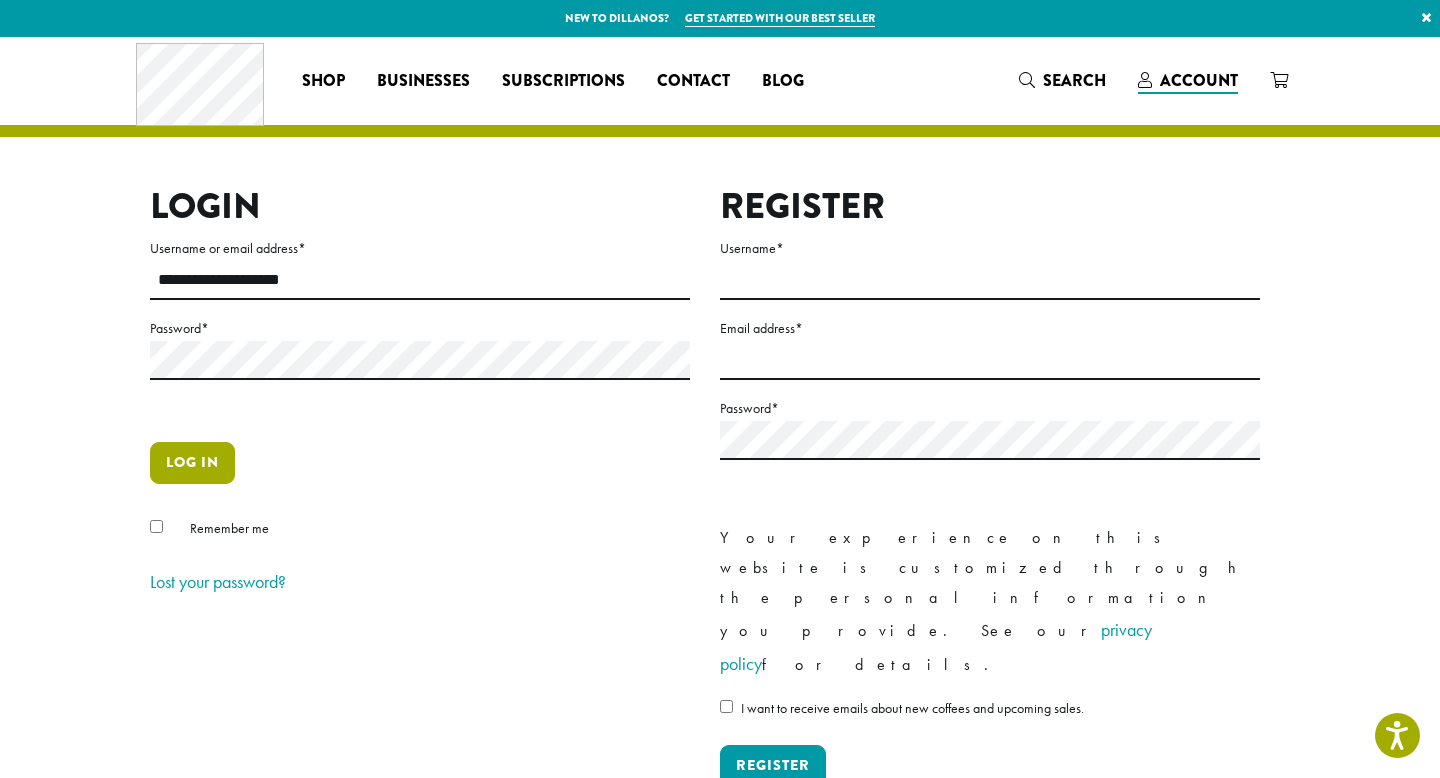 click on "Log in" at bounding box center (192, 463) 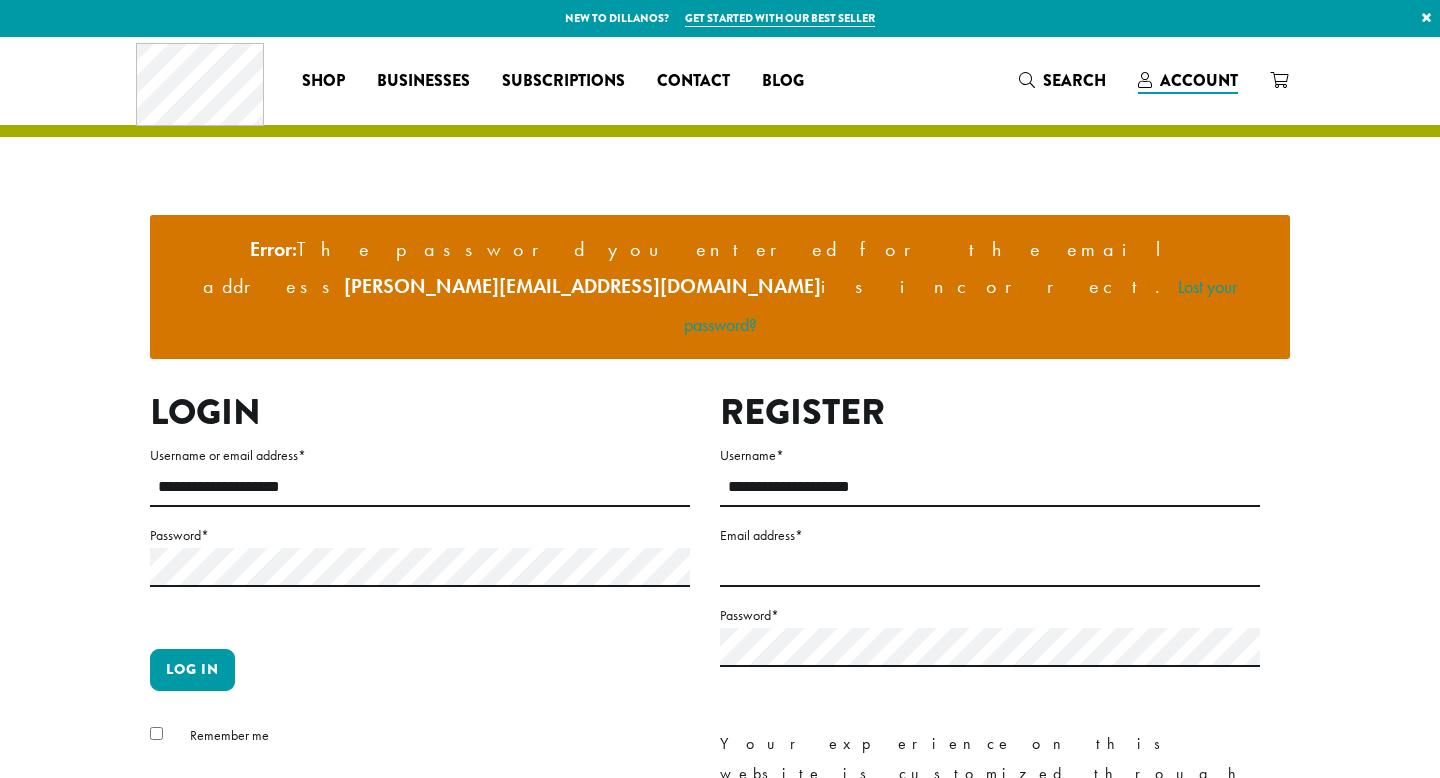 scroll, scrollTop: 0, scrollLeft: 0, axis: both 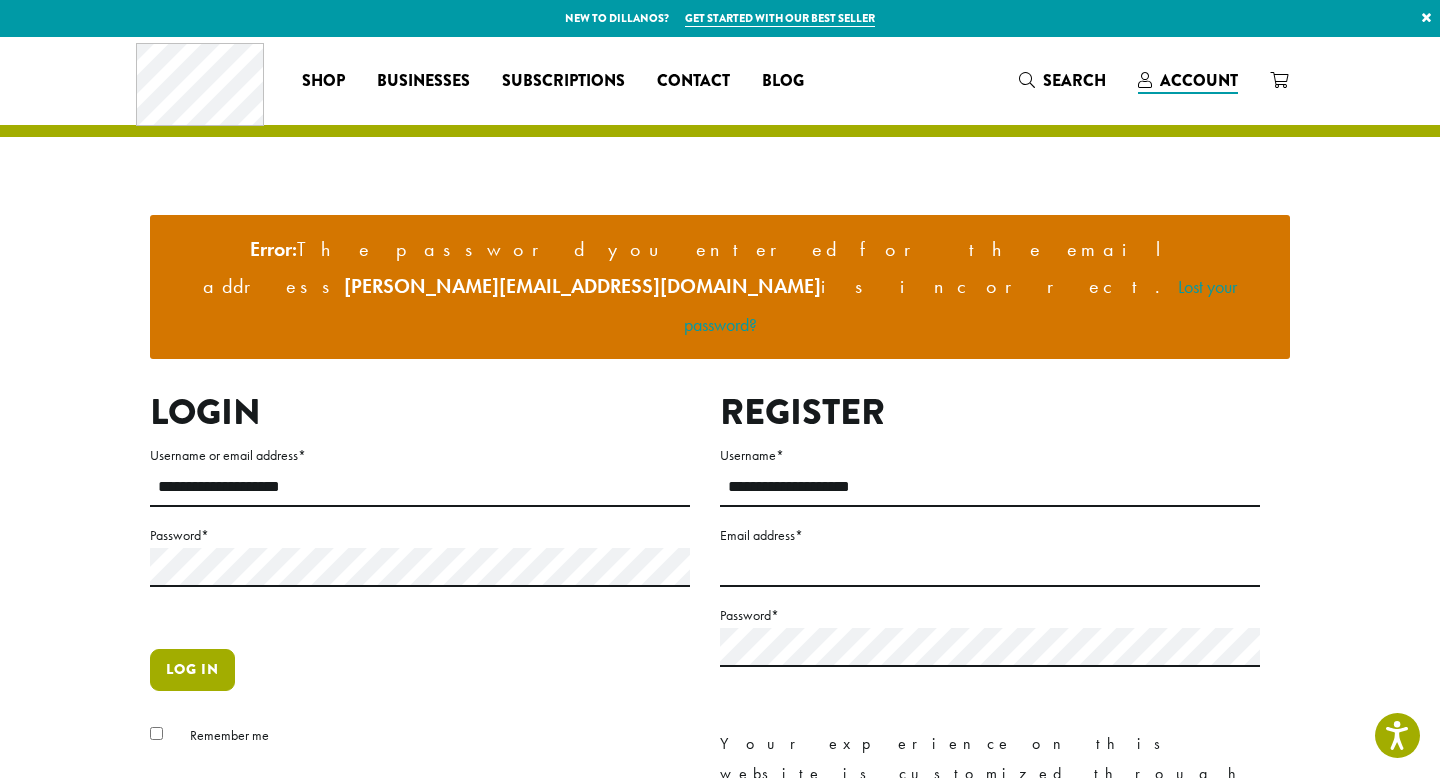 click on "Log in" at bounding box center (192, 670) 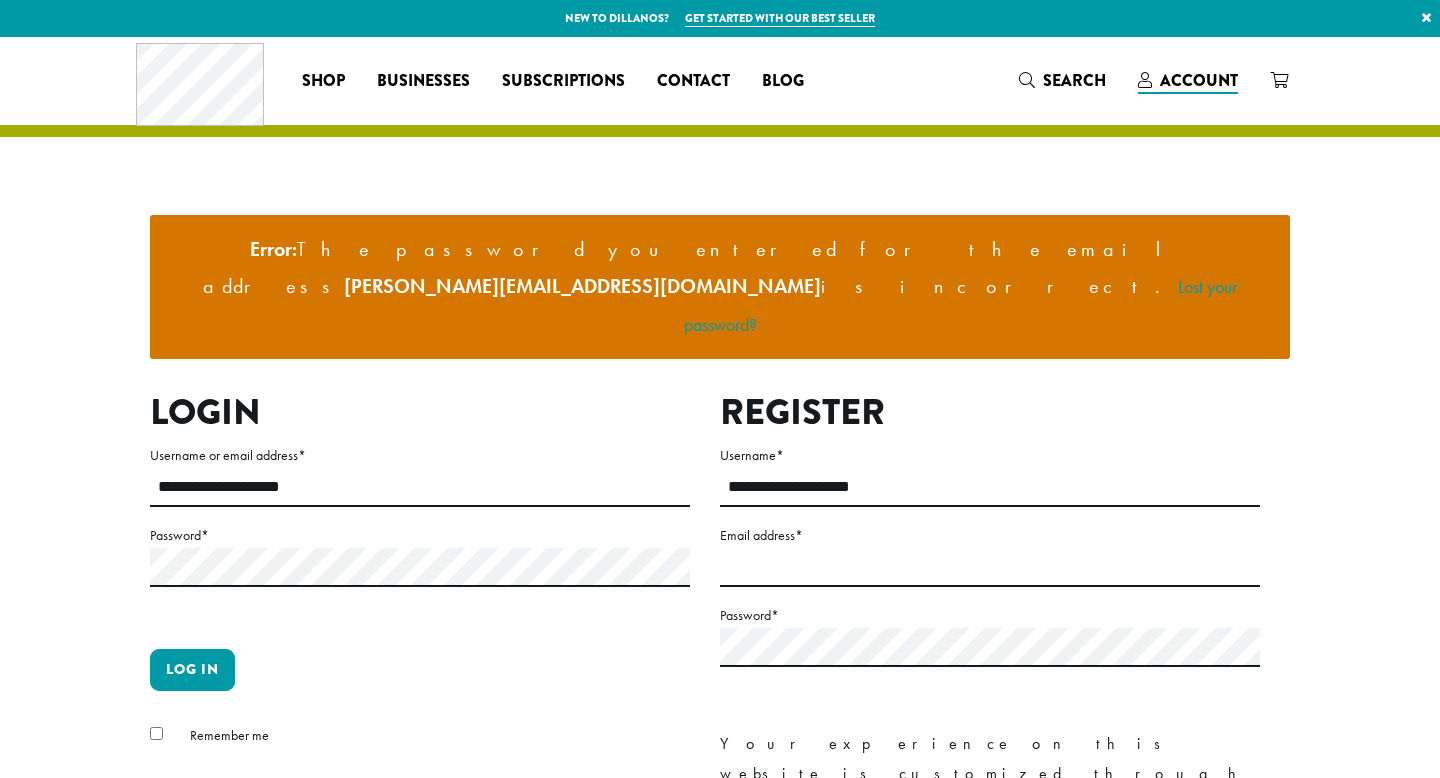 scroll, scrollTop: 0, scrollLeft: 0, axis: both 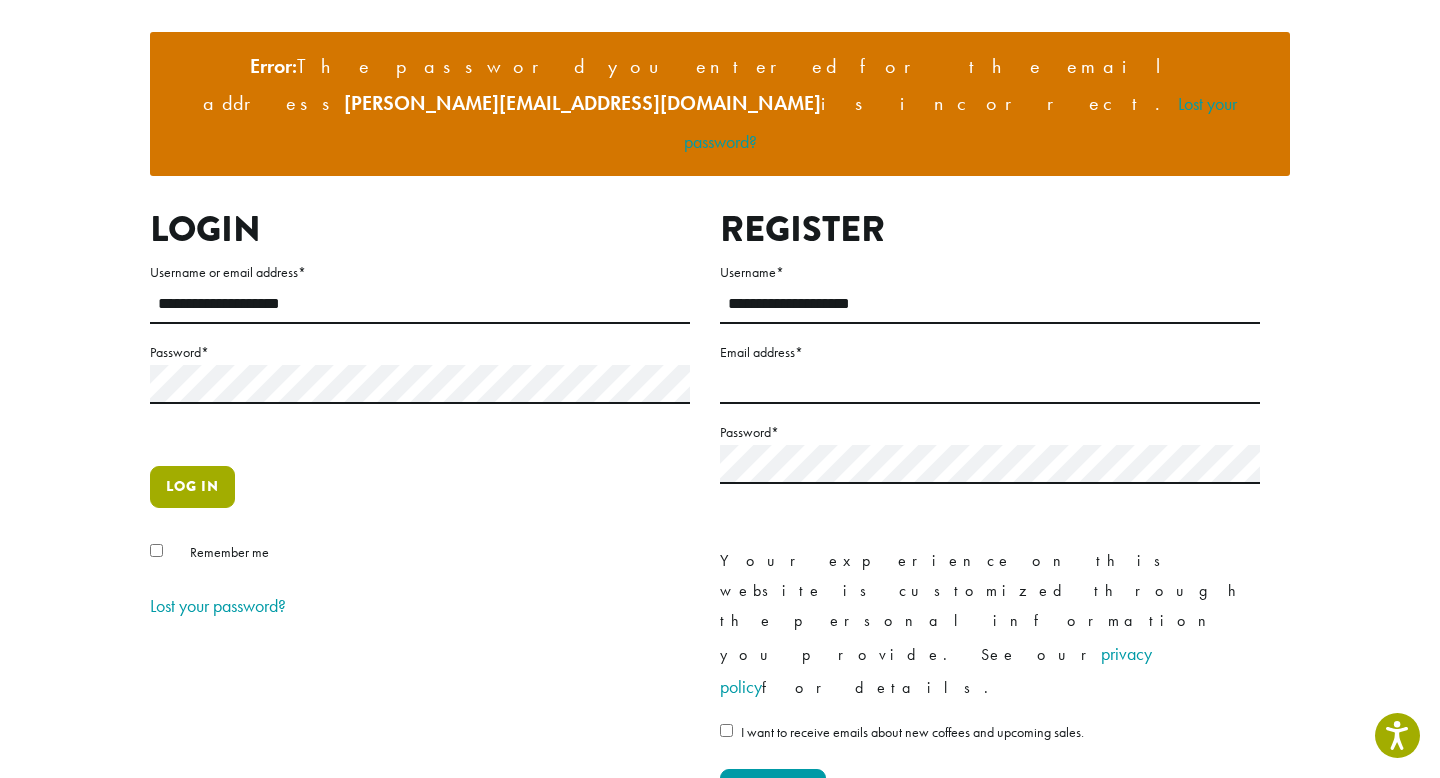 click on "Log in" at bounding box center (192, 487) 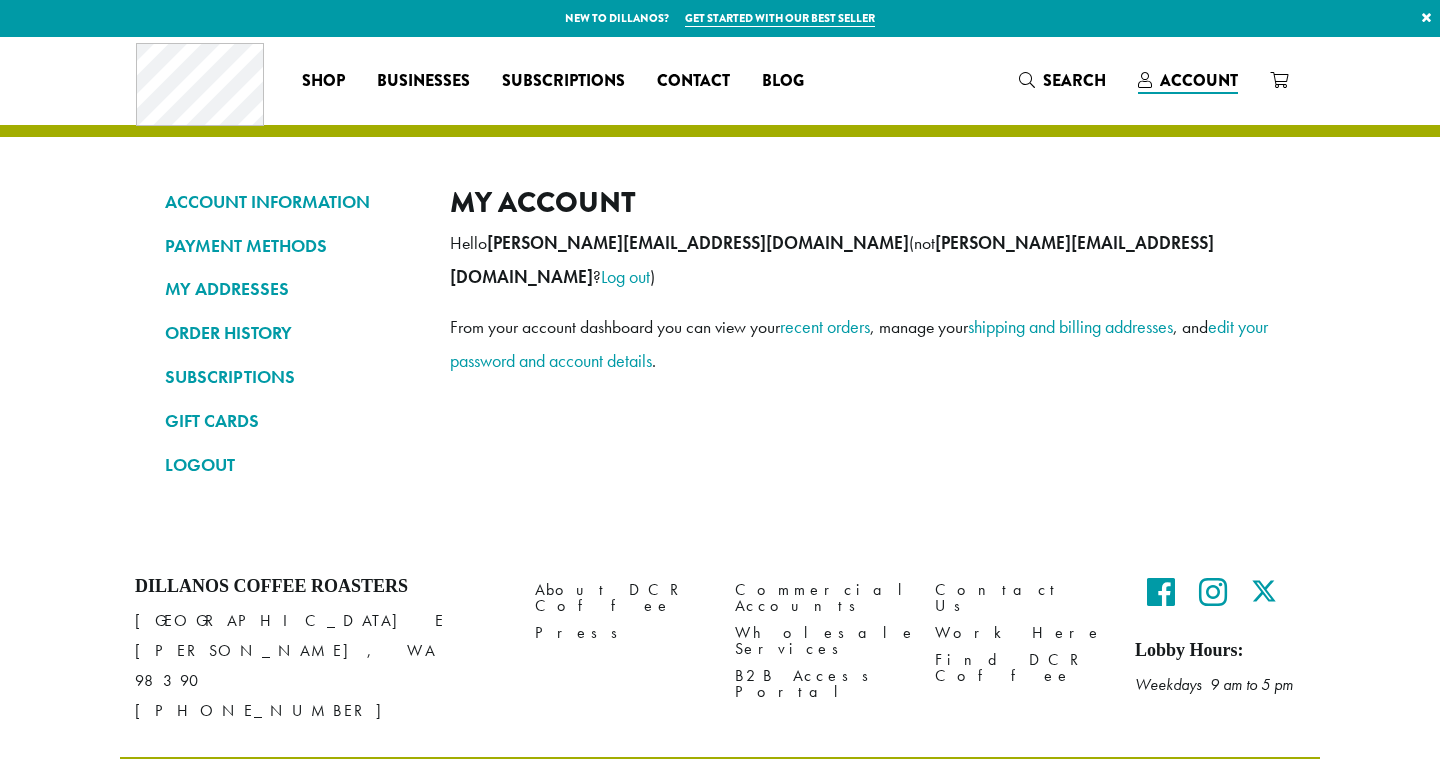 scroll, scrollTop: 0, scrollLeft: 0, axis: both 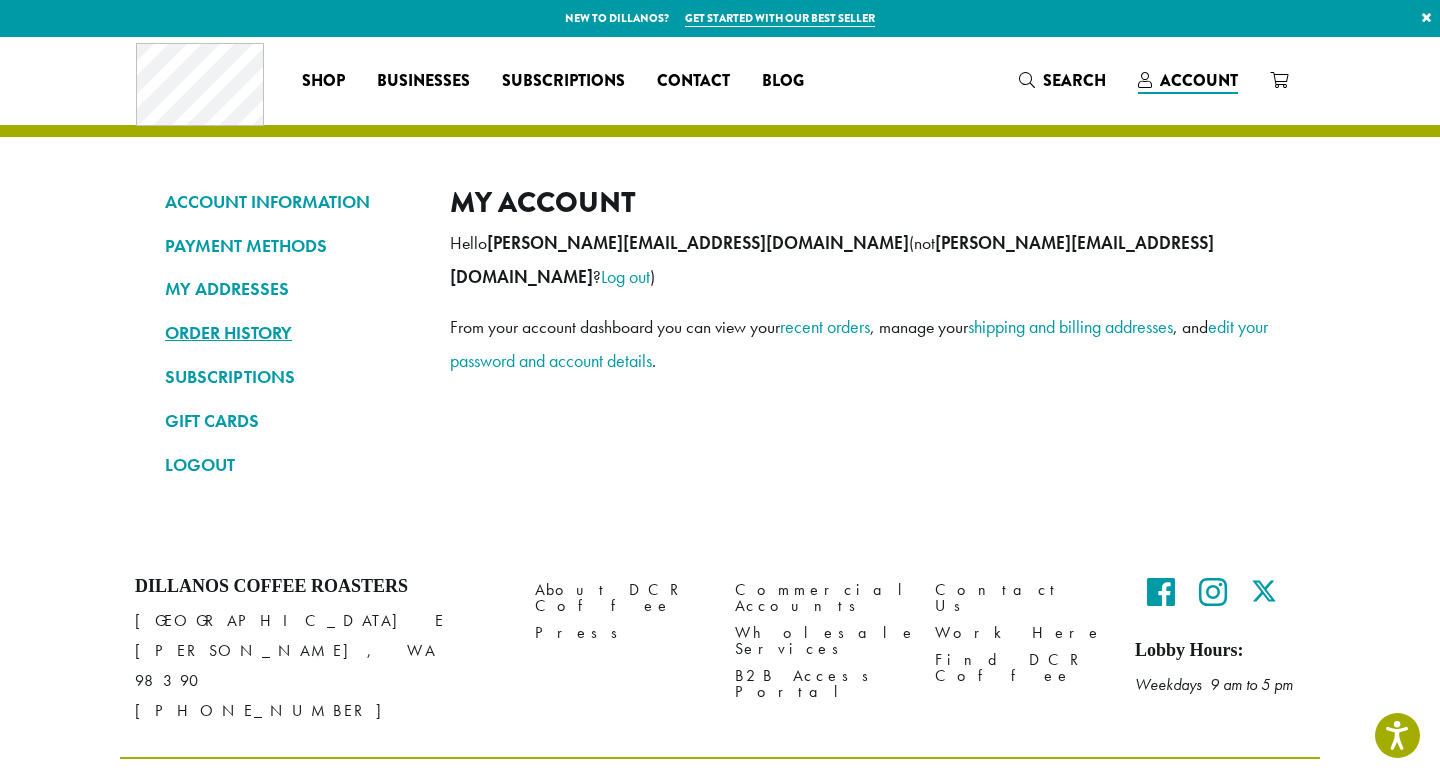 click on "ORDER HISTORY" at bounding box center [292, 333] 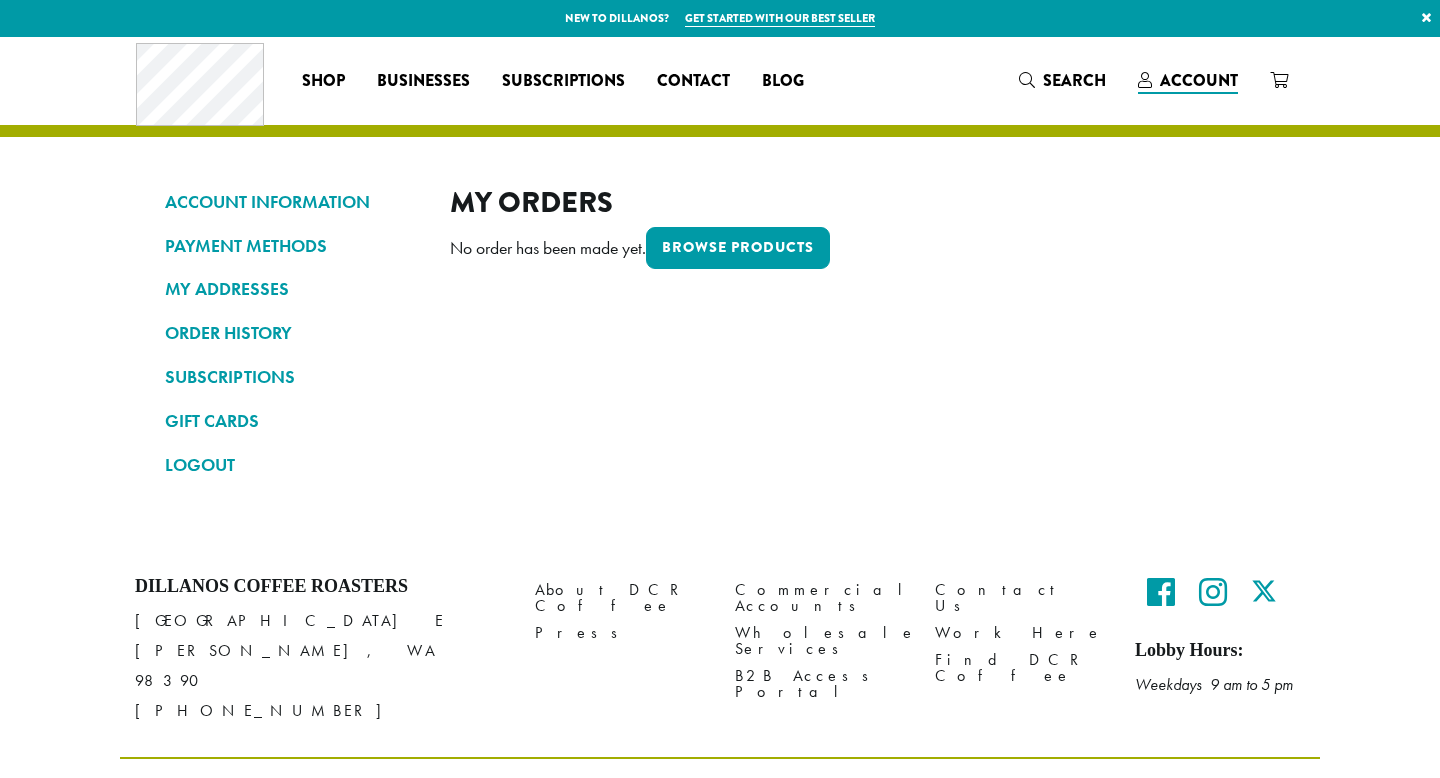 scroll, scrollTop: 0, scrollLeft: 0, axis: both 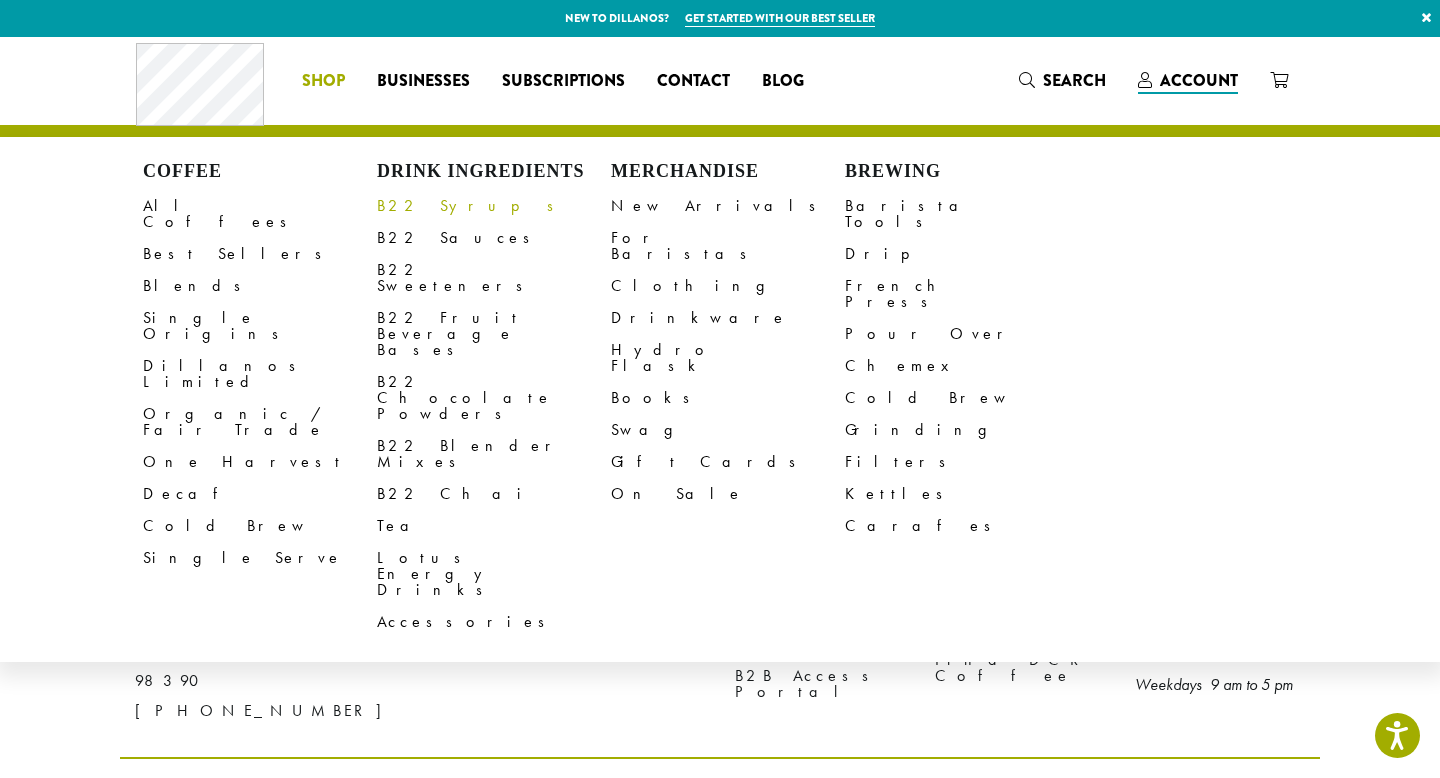click on "B22 Syrups" at bounding box center (494, 206) 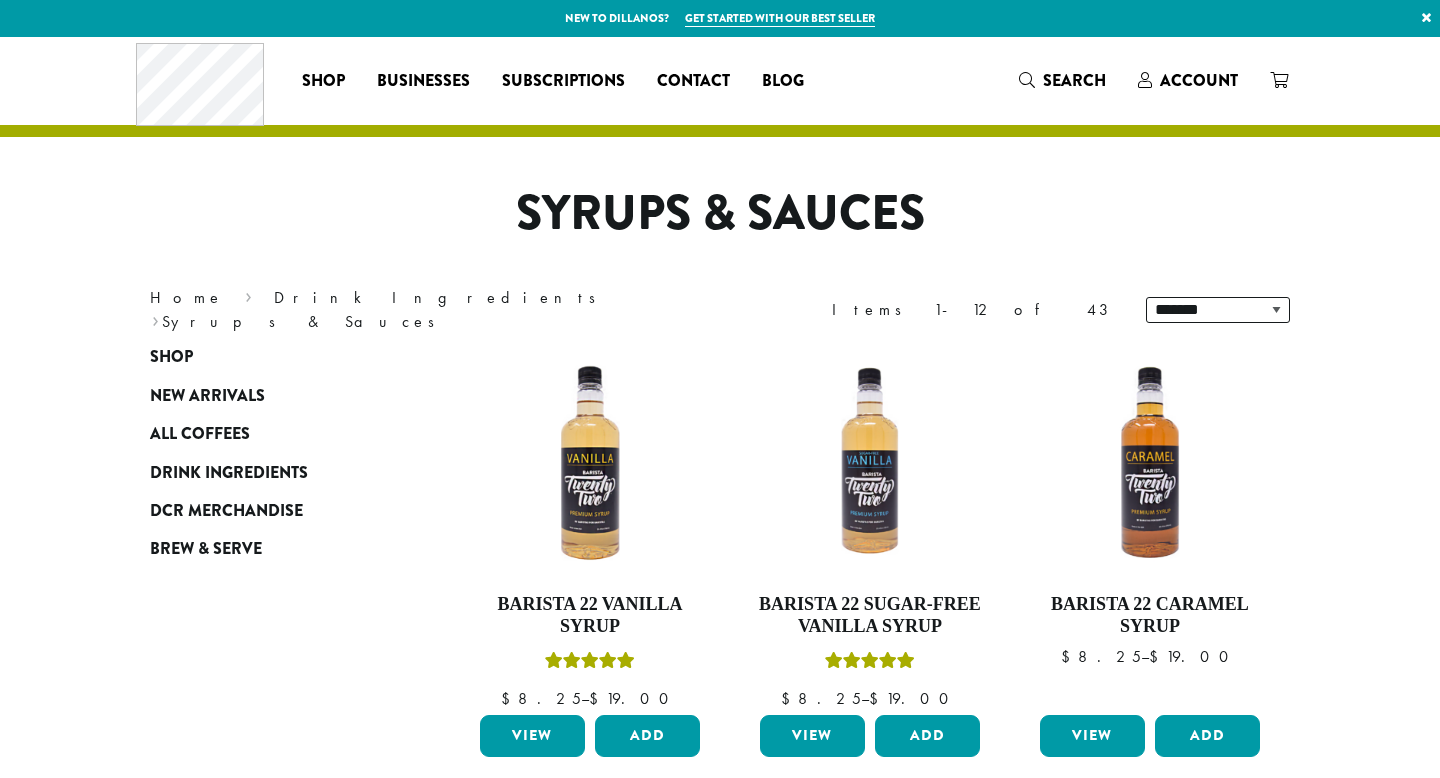 scroll, scrollTop: 0, scrollLeft: 0, axis: both 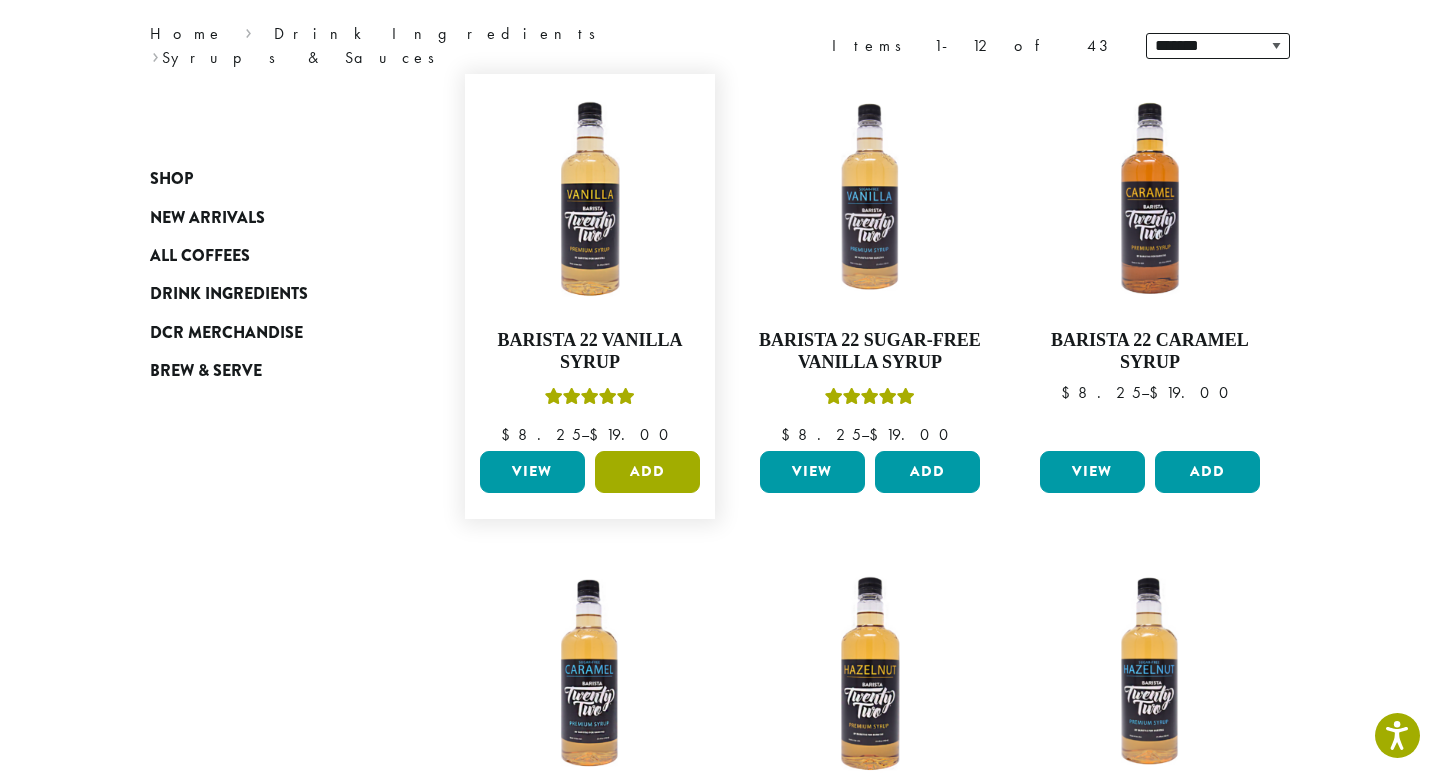 click on "Add" at bounding box center (647, 472) 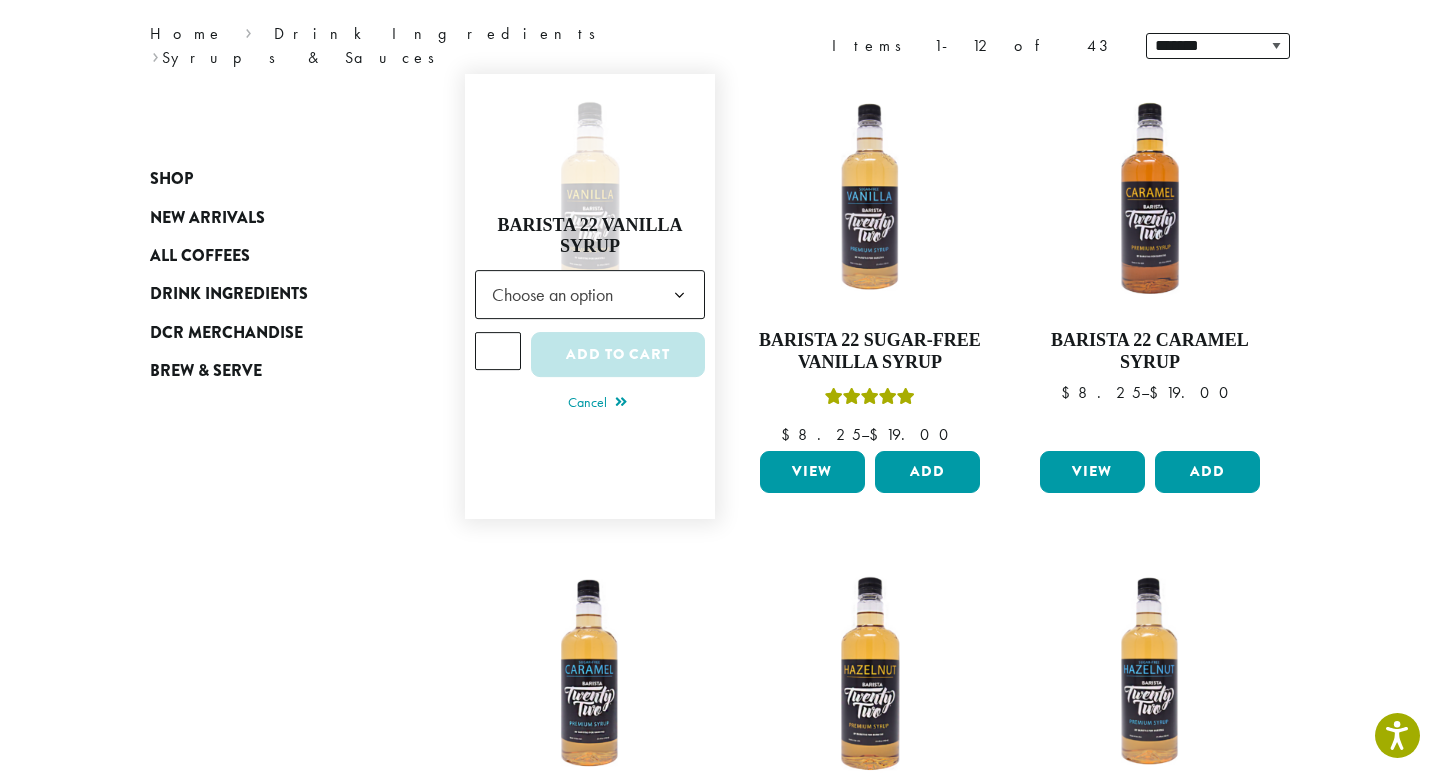 click on "Choose an option" 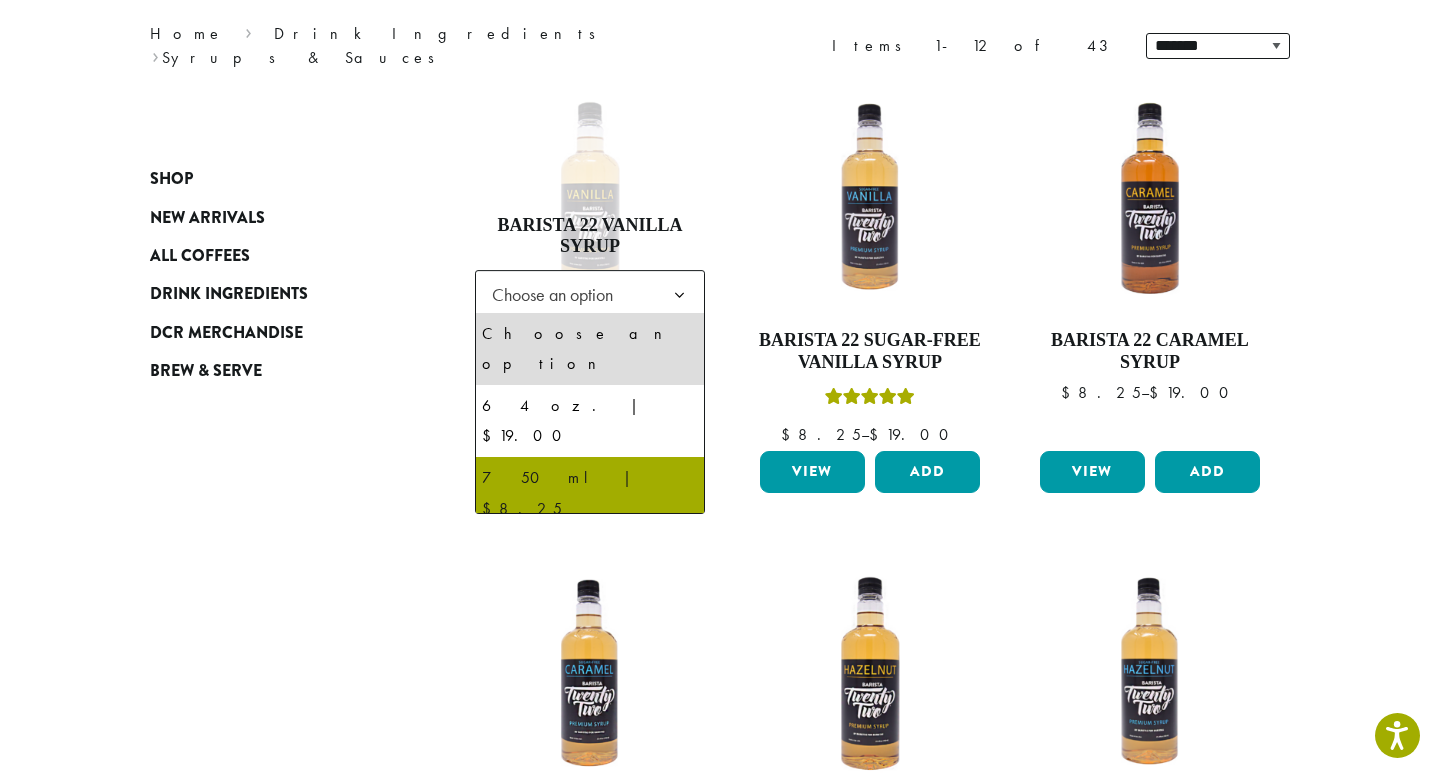 select on "******" 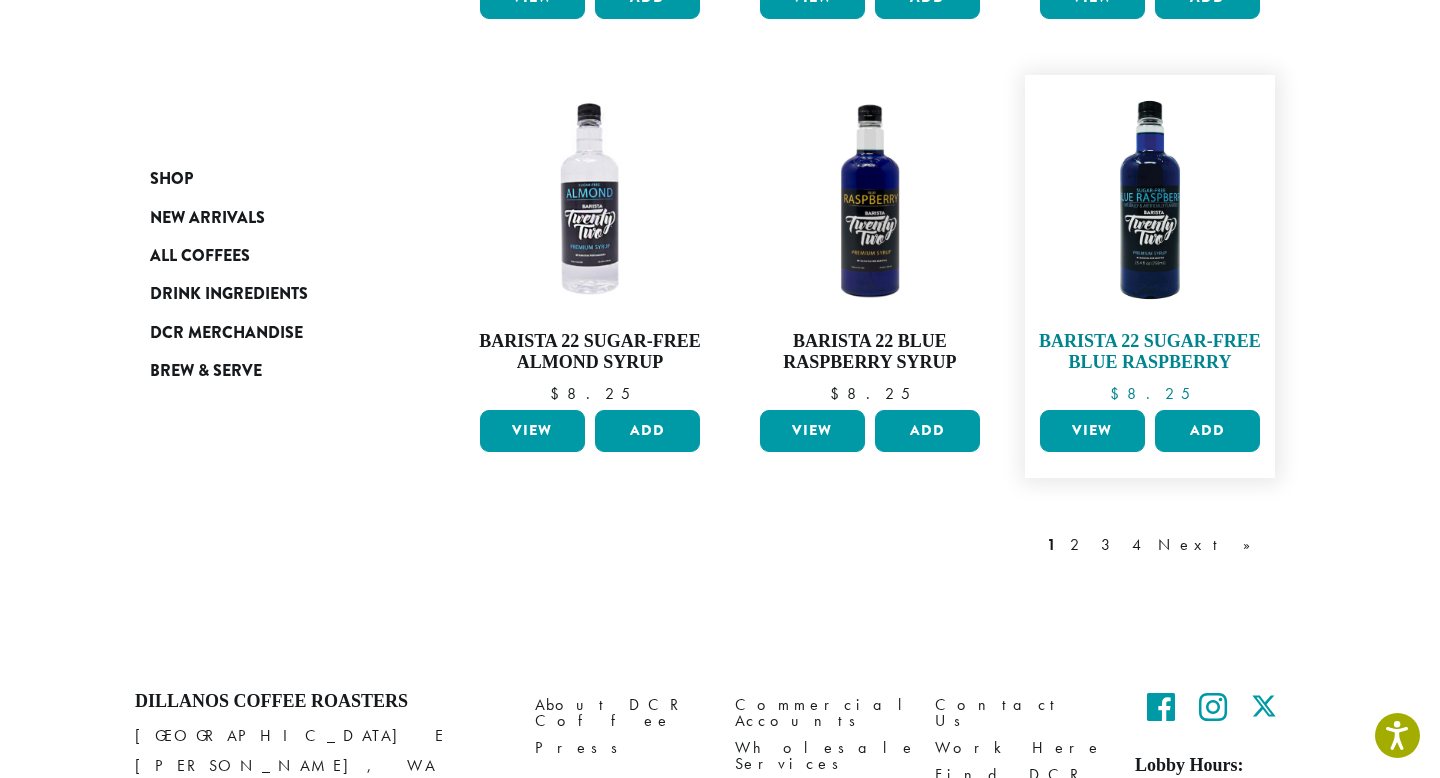 scroll, scrollTop: 1693, scrollLeft: 0, axis: vertical 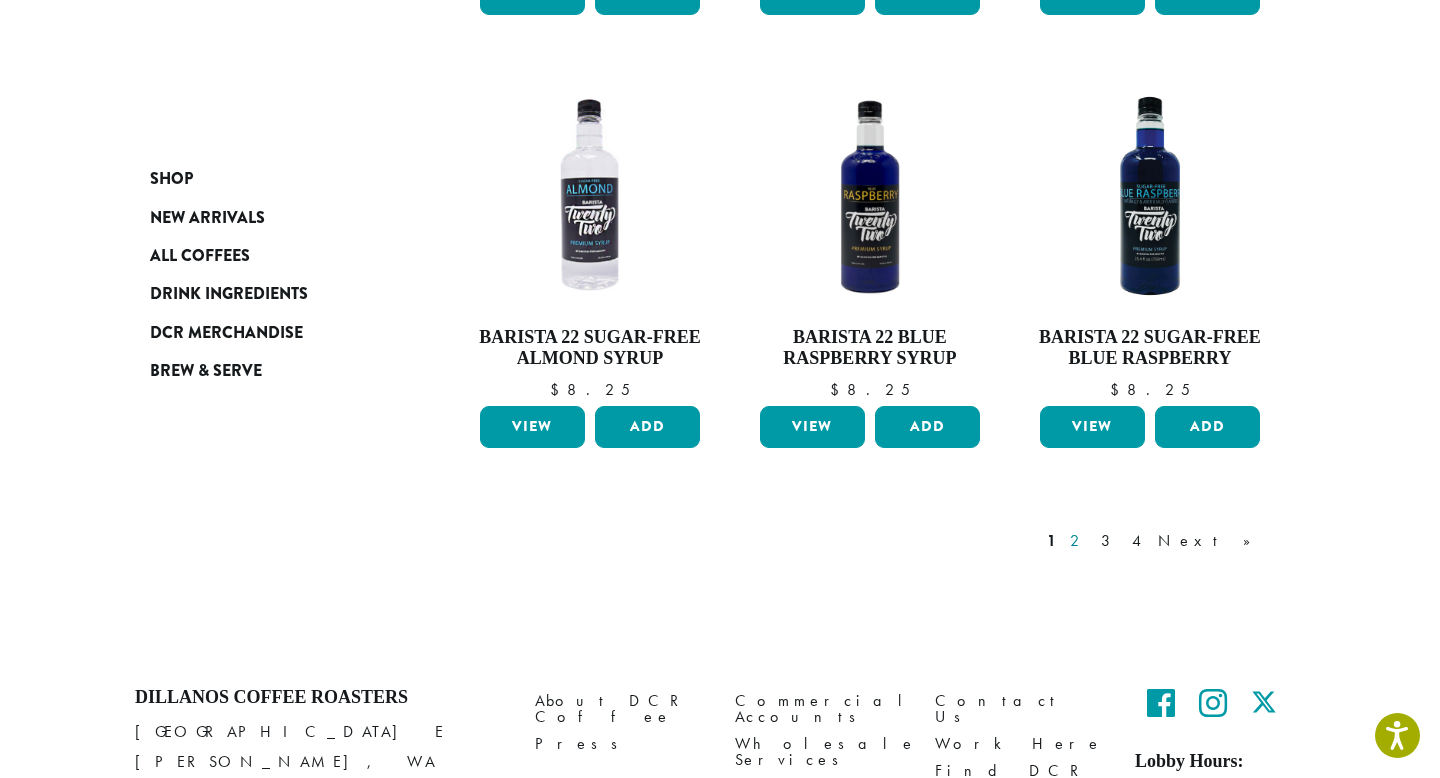 click on "2" at bounding box center [1078, 541] 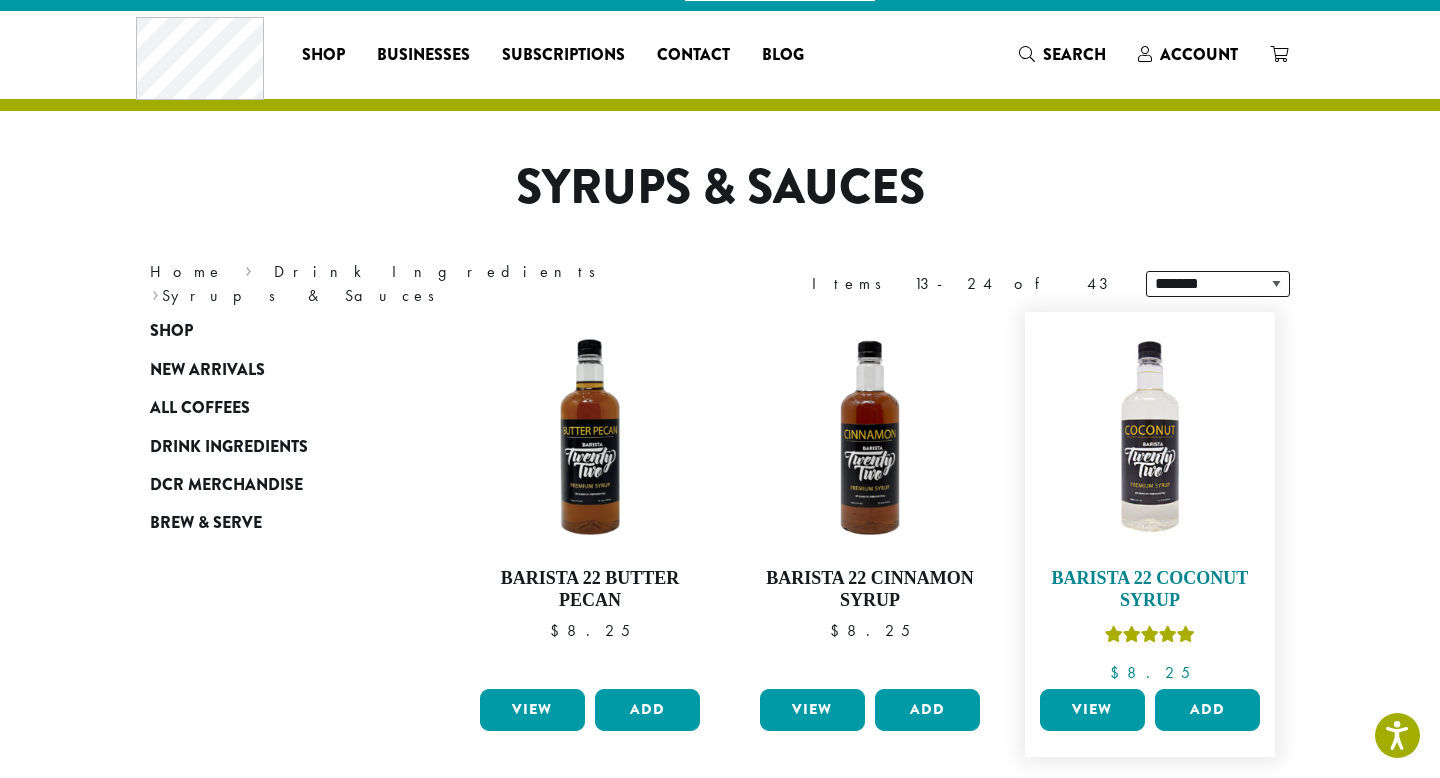 scroll, scrollTop: 0, scrollLeft: 0, axis: both 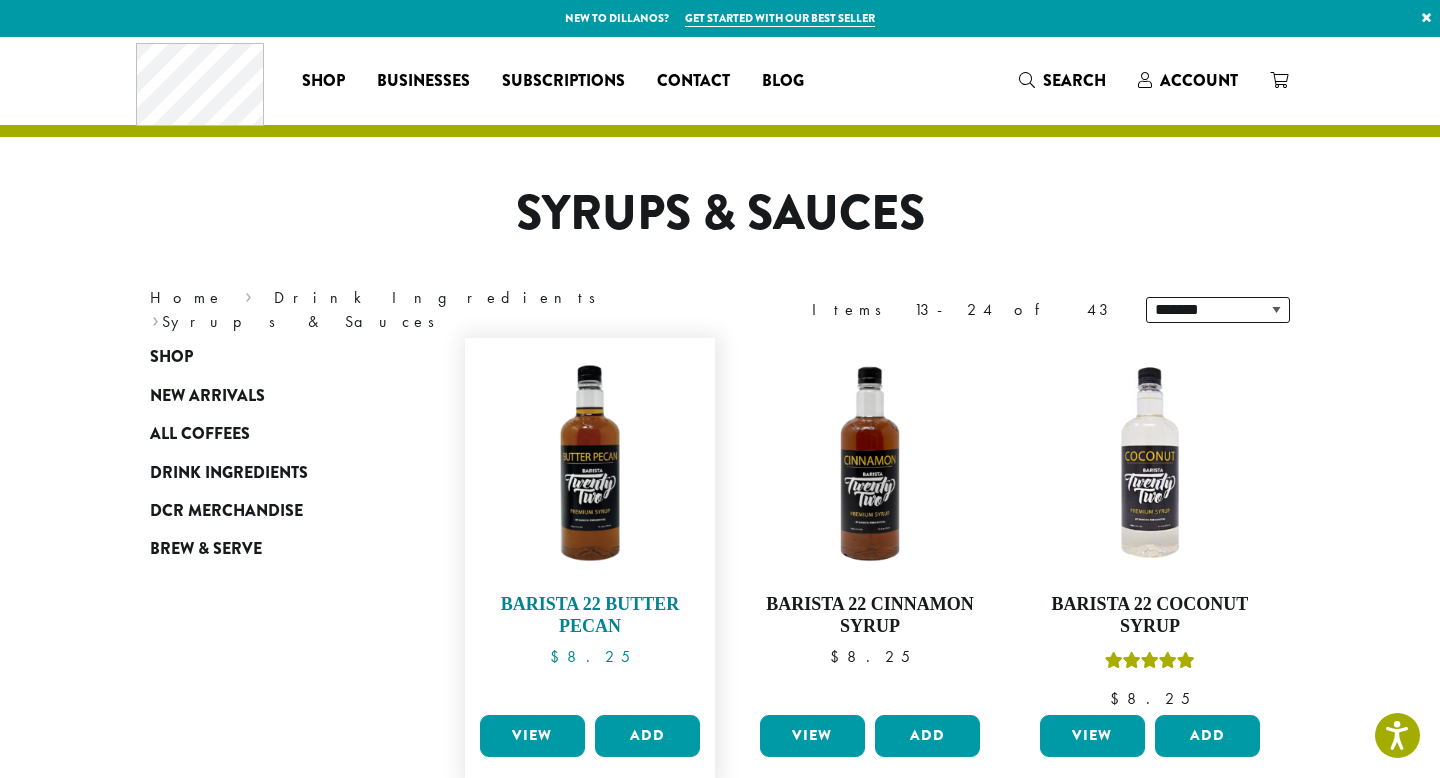 click at bounding box center (590, 463) 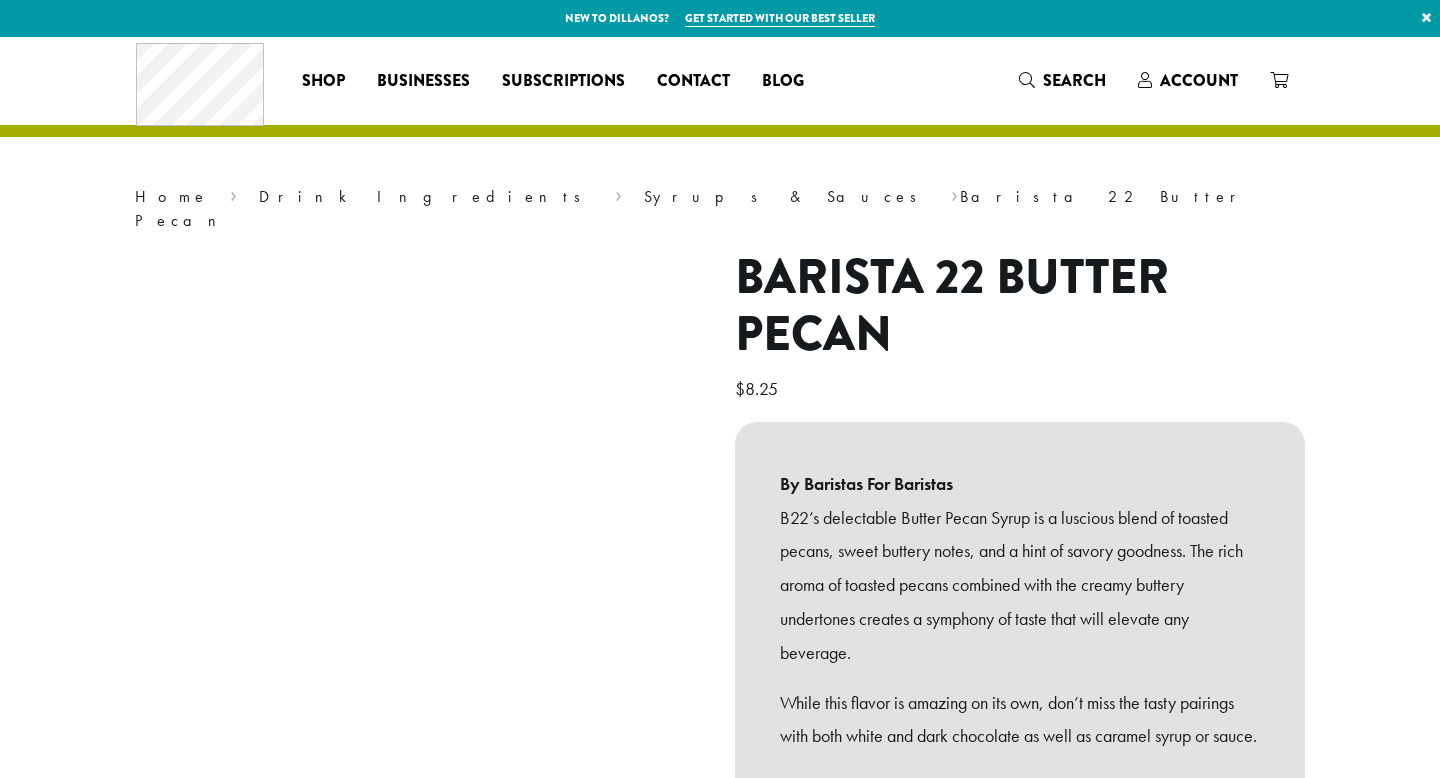 scroll, scrollTop: 0, scrollLeft: 0, axis: both 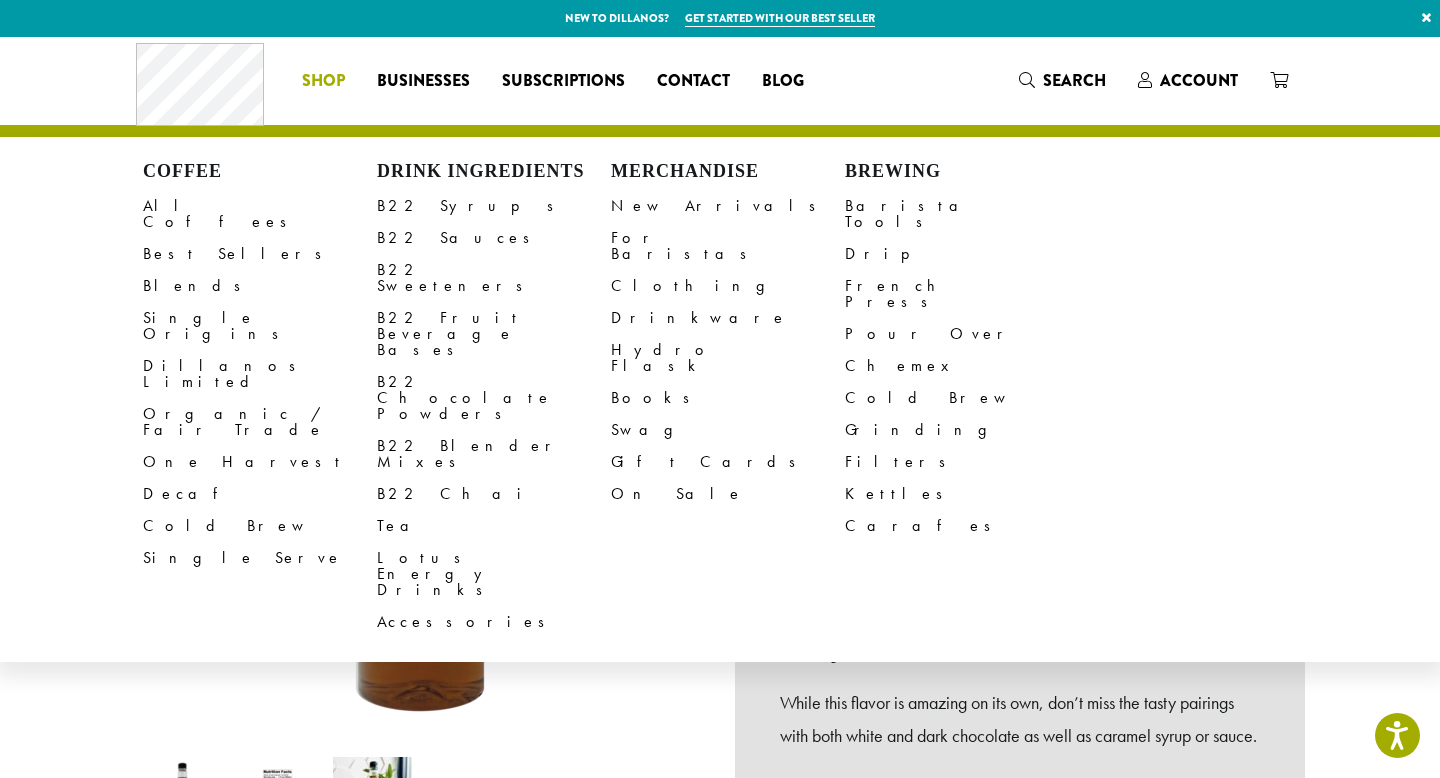 click on "Shop" at bounding box center (323, 81) 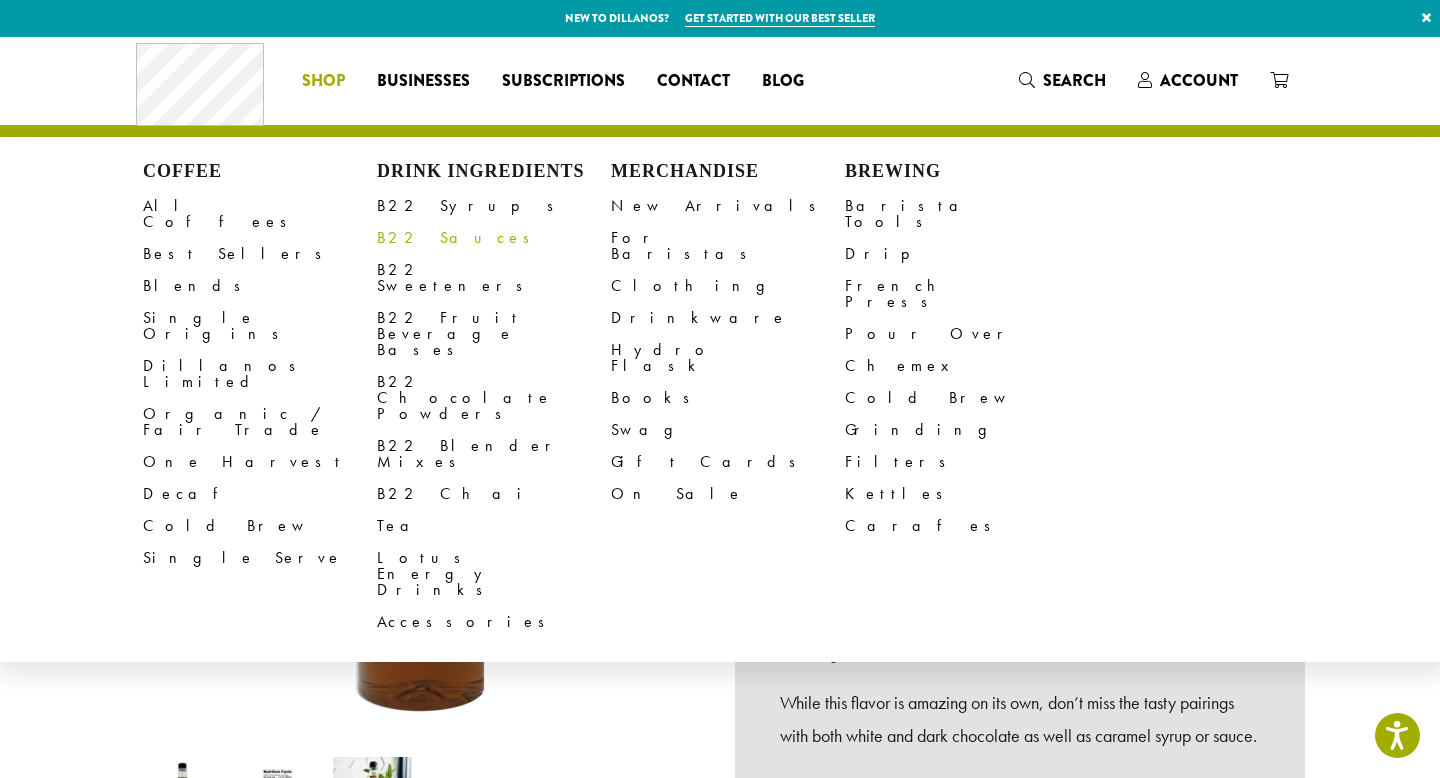 click on "B22 Sauces" at bounding box center [494, 238] 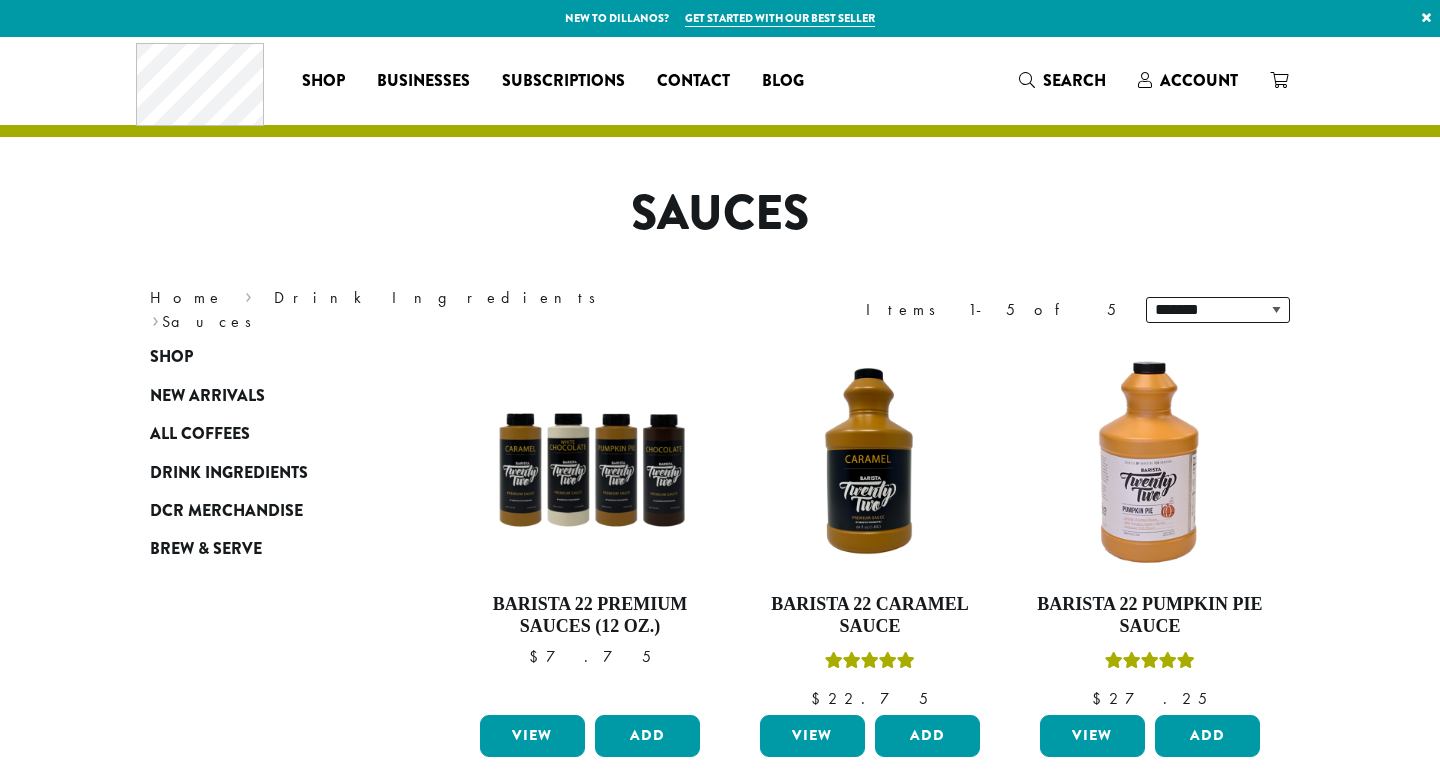 scroll, scrollTop: 0, scrollLeft: 0, axis: both 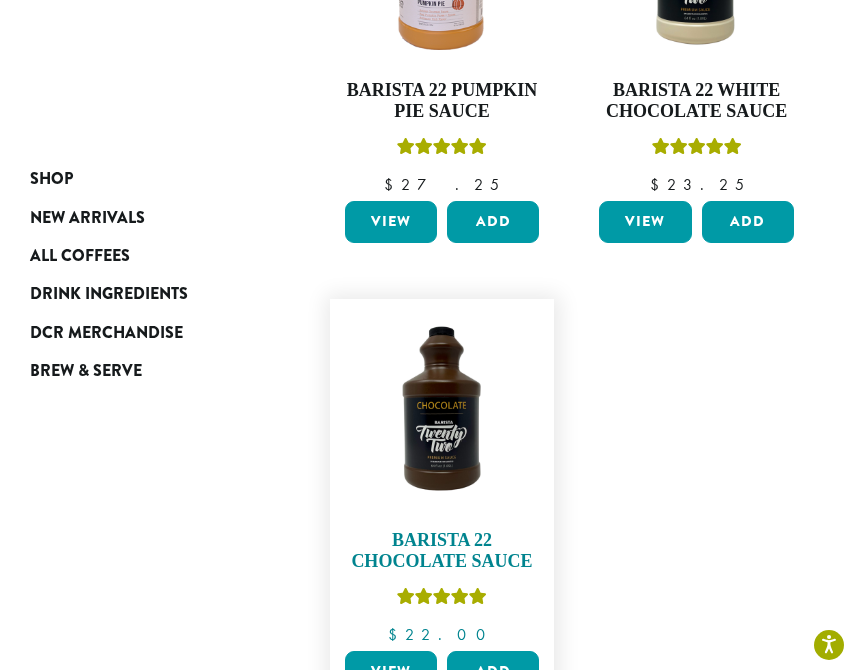 click at bounding box center [442, 411] 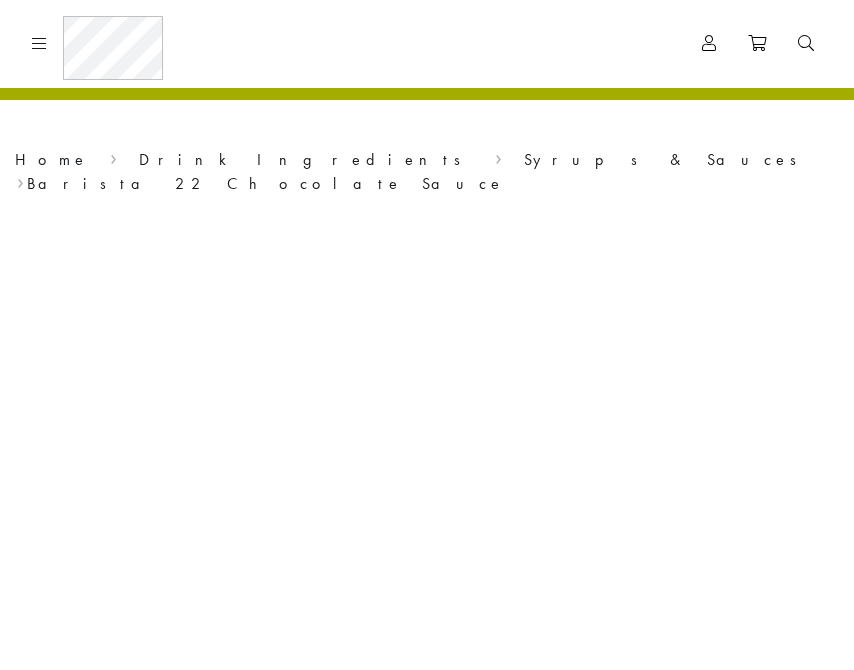 scroll, scrollTop: 0, scrollLeft: 0, axis: both 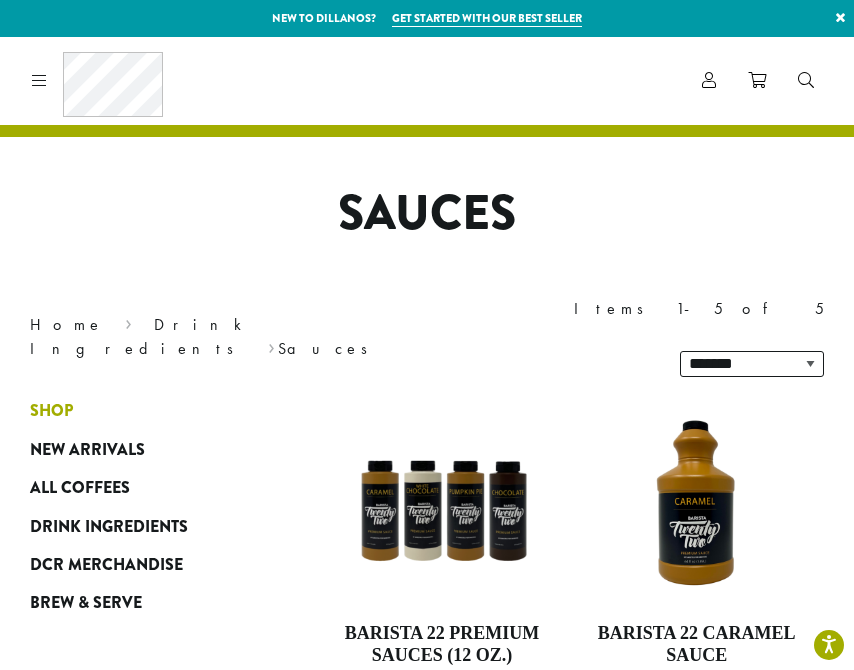 click on "Shop" at bounding box center [51, 411] 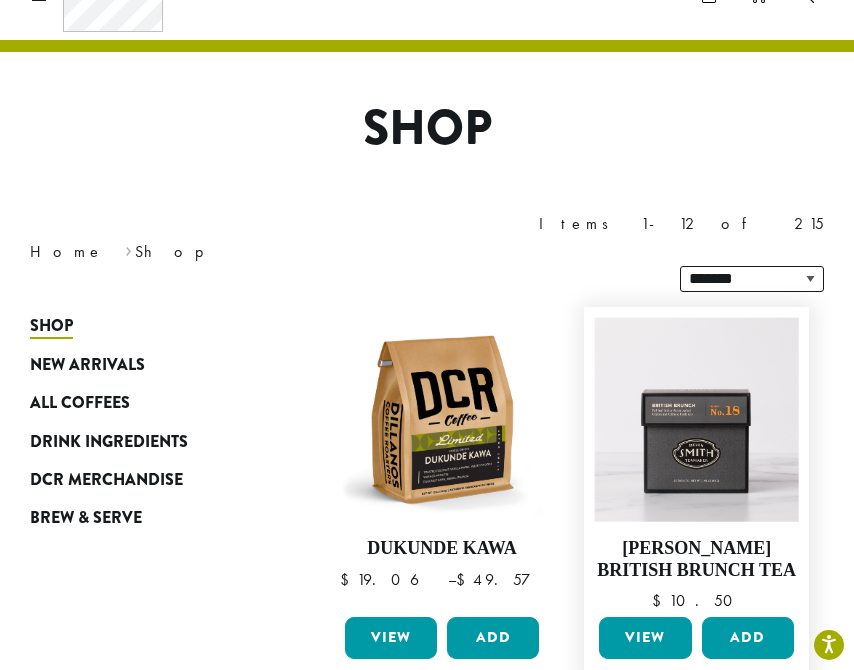 scroll, scrollTop: 0, scrollLeft: 0, axis: both 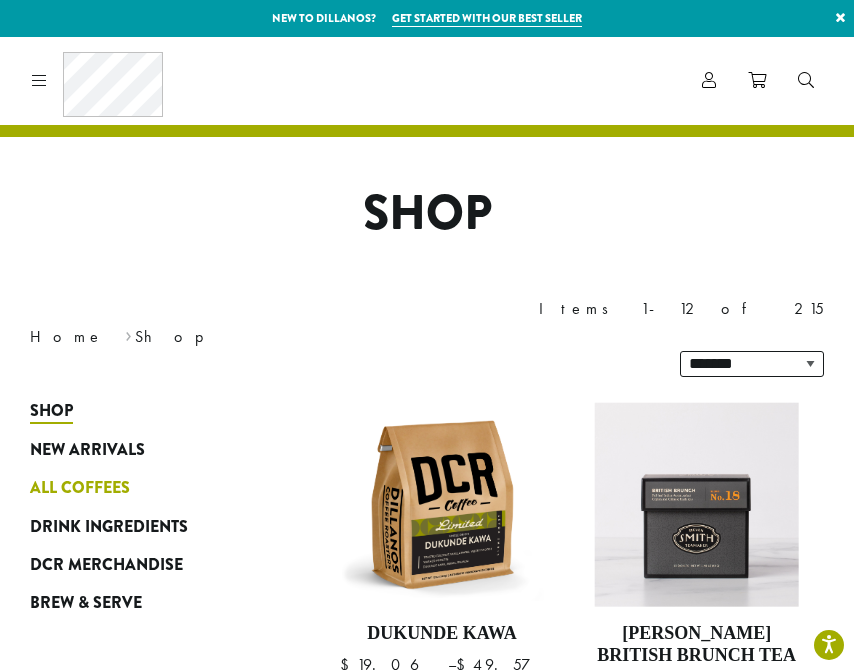 click on "All Coffees" at bounding box center [80, 488] 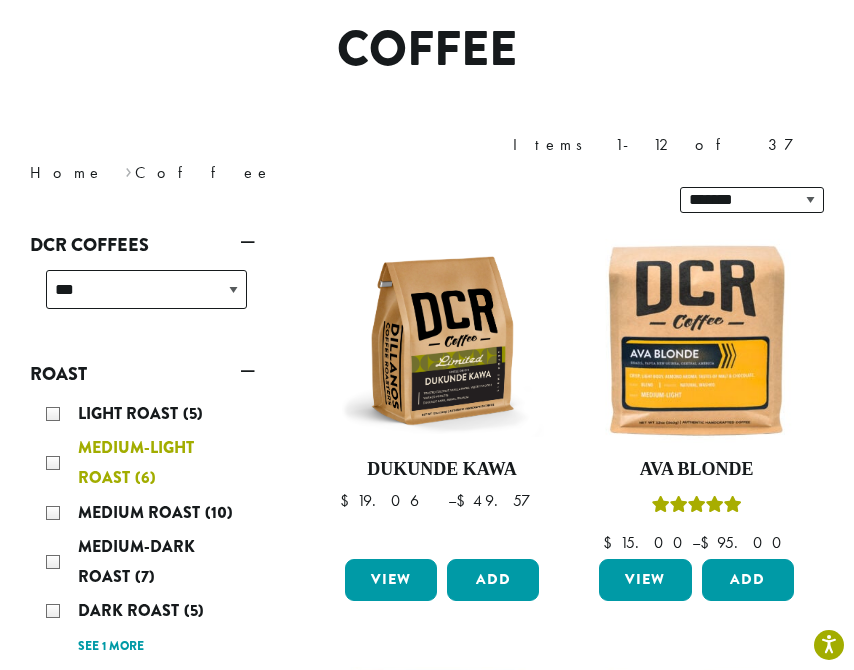scroll, scrollTop: 0, scrollLeft: 0, axis: both 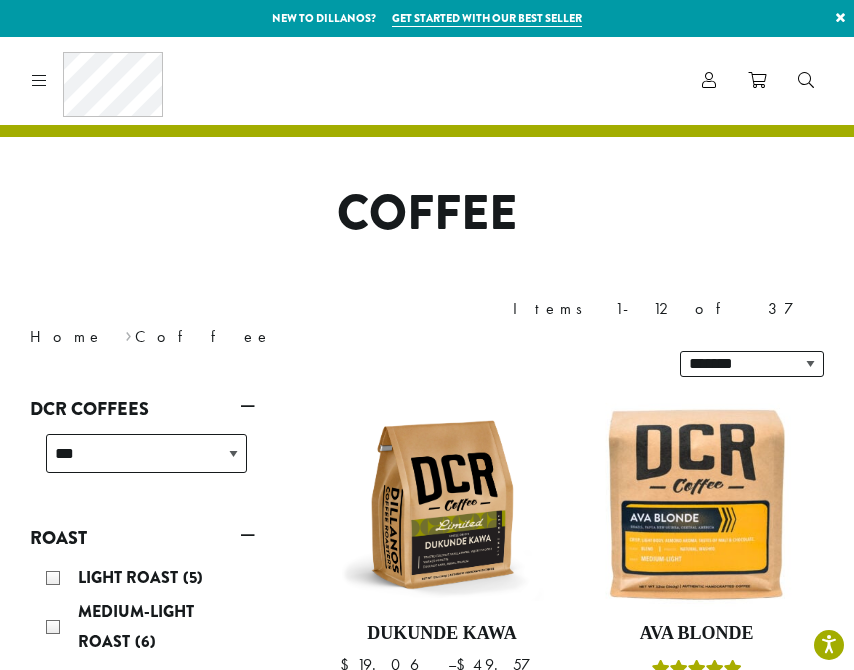 click at bounding box center [39, 80] 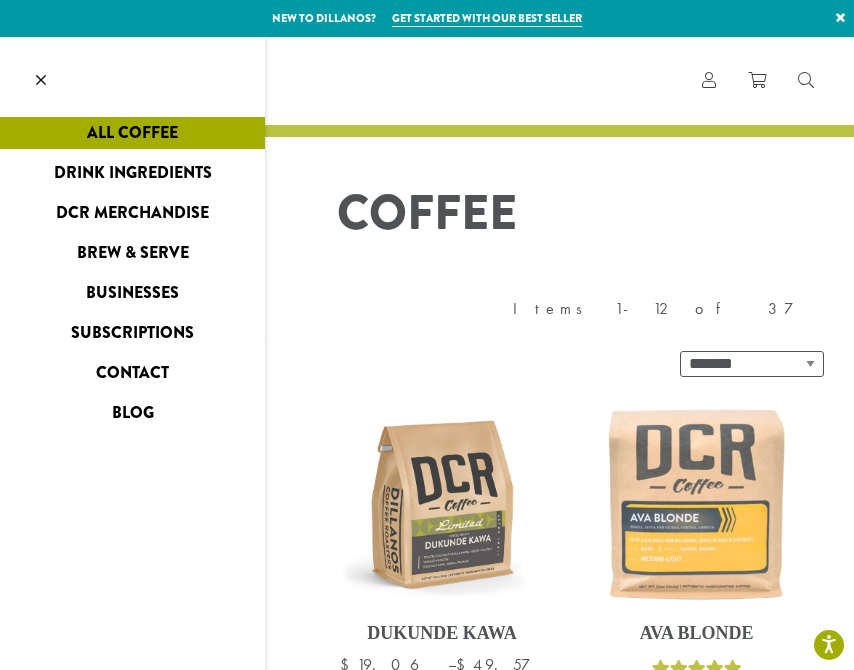 click on "Drink Ingredients" at bounding box center [132, 173] 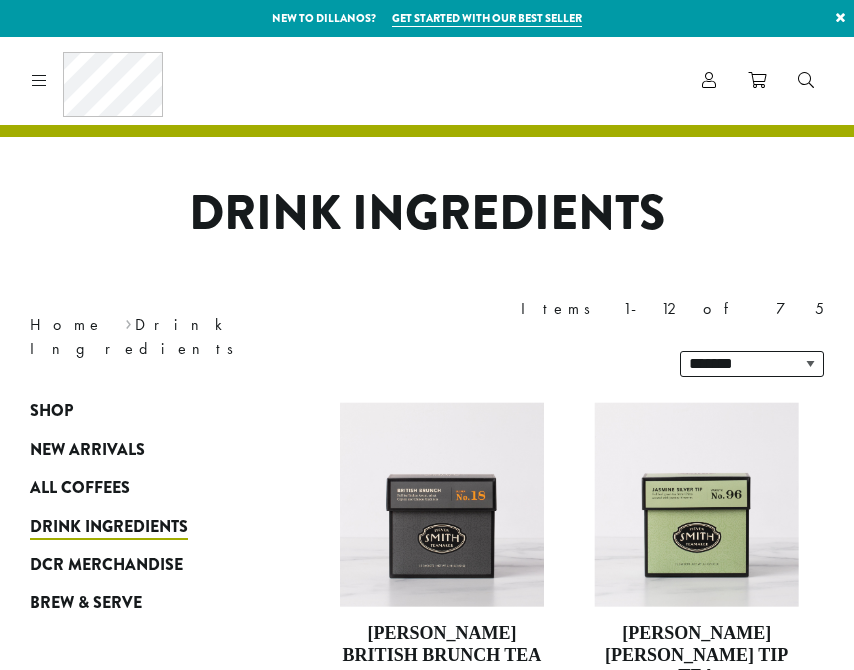 scroll, scrollTop: 0, scrollLeft: 0, axis: both 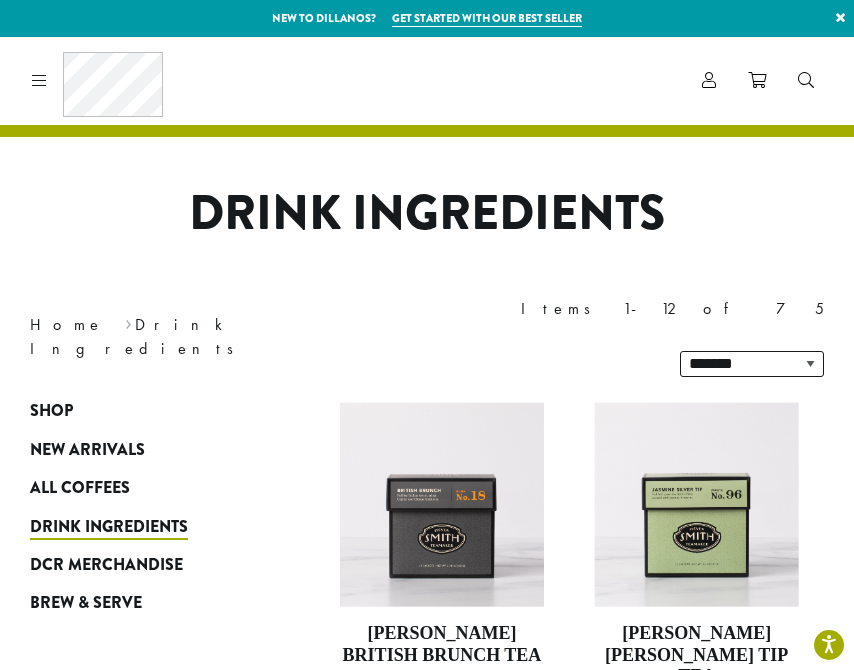 click on "**********" at bounding box center (427, 1599) 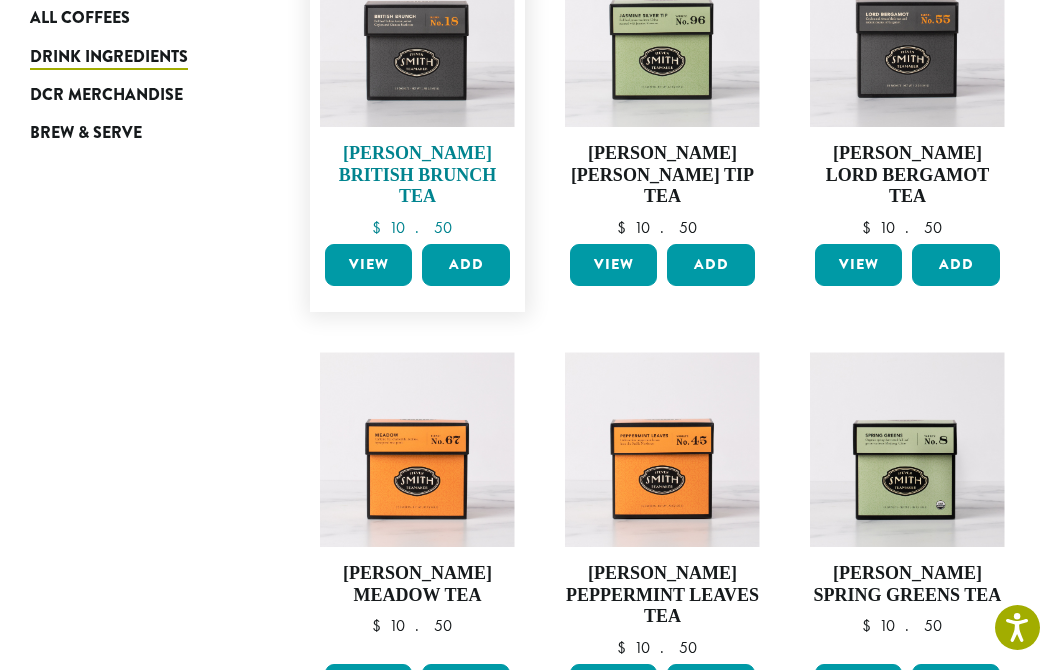 scroll, scrollTop: 0, scrollLeft: 0, axis: both 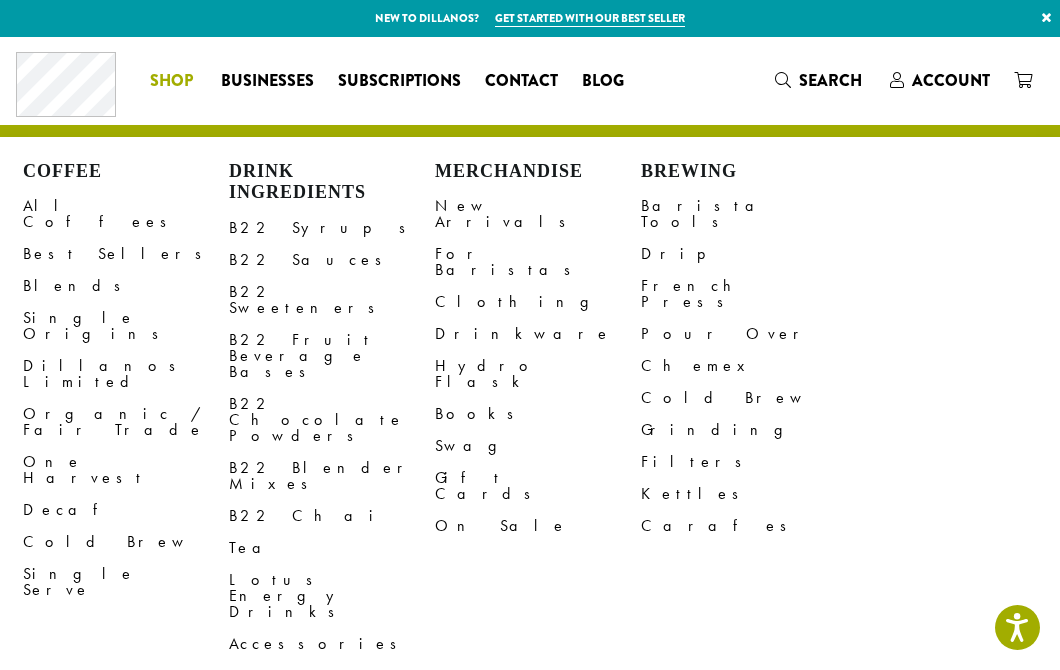 click on "Coffee All Coffees
Best Sellers
Blends
Single Origins
Dillanos Limited
Organic / Fair Trade
One Harvest
Decaf
Cold Brew
Single Serve
Drink Ingredients B22 Syrups
B22 Sauces
B22 Sweeteners
B22 Fruit Beverage Bases
B22 Chocolate Powders
B22 Blender Mixes
B22 Chai
Tea
Lotus Energy Drinks
Accessories
Merchandise New Arrivals
For Baristas
Clothing
Drinkware
Hydro Flask
Books
Swag
Gift Cards
On Sale
Brewing Barista Tools
Drip
French Press
Pour Over
Chemex
Cold Brew
Grinding
Filters
Kettles
Carafes
Shop" at bounding box center (173, 81) 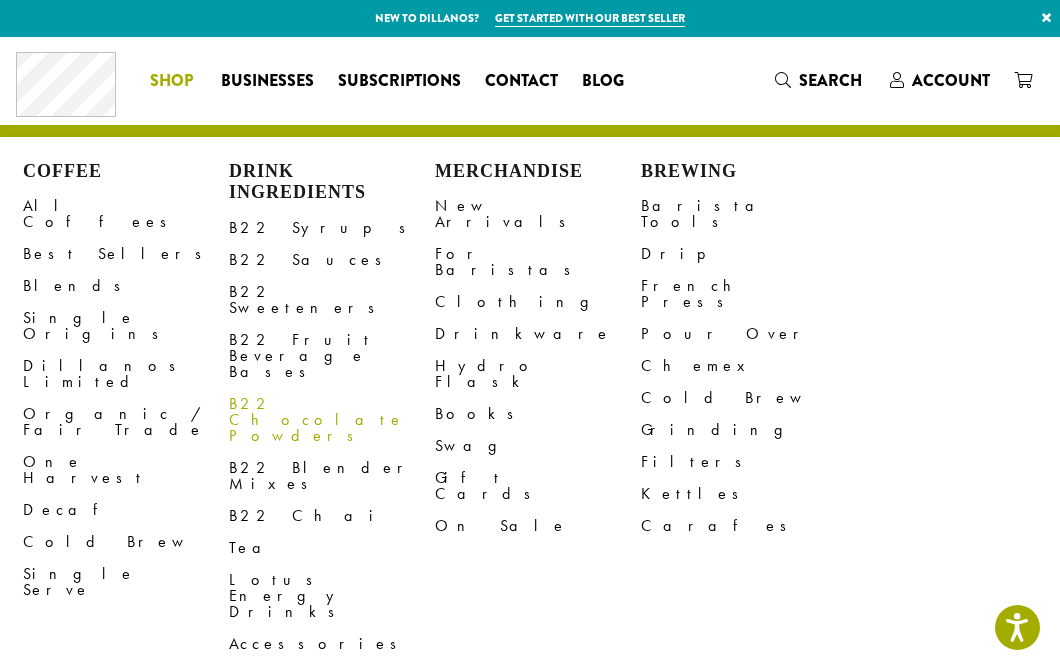 click on "B22 Chocolate Powders" at bounding box center (332, 420) 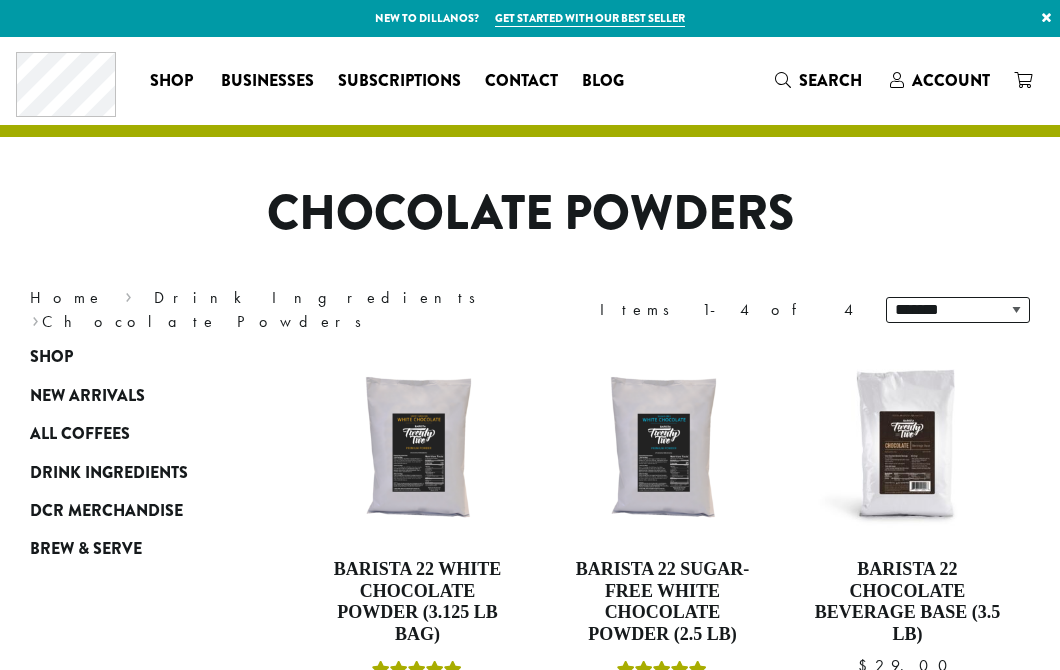 scroll, scrollTop: 0, scrollLeft: 0, axis: both 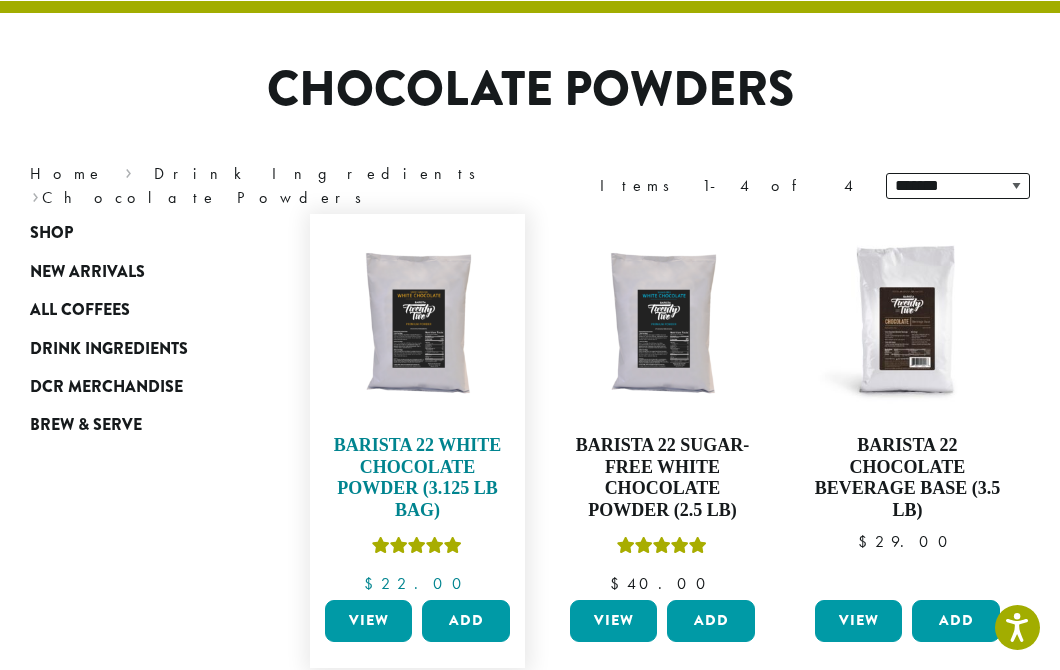 click on "Barista 22 White Chocolate Powder (3.125 lb bag)" at bounding box center [417, 478] 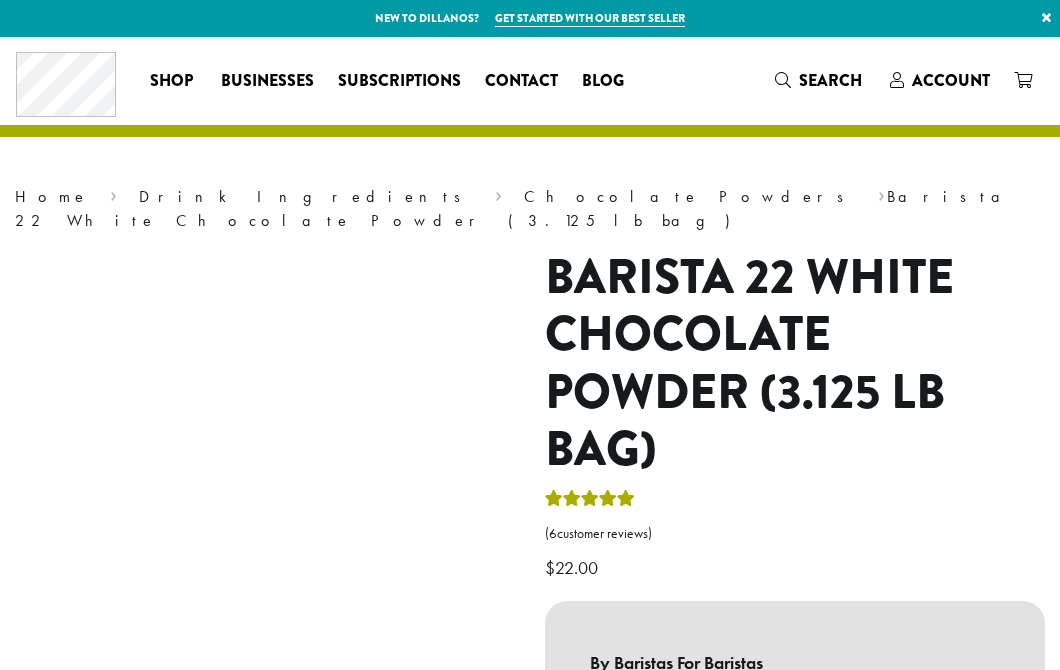 scroll, scrollTop: 0, scrollLeft: 0, axis: both 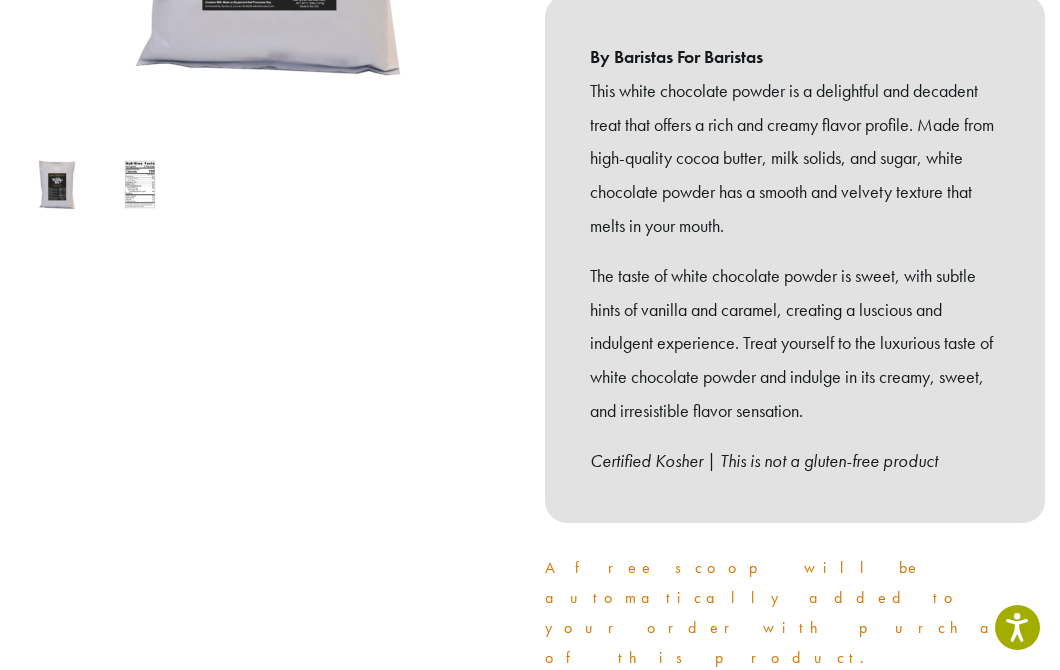 click at bounding box center [139, 184] 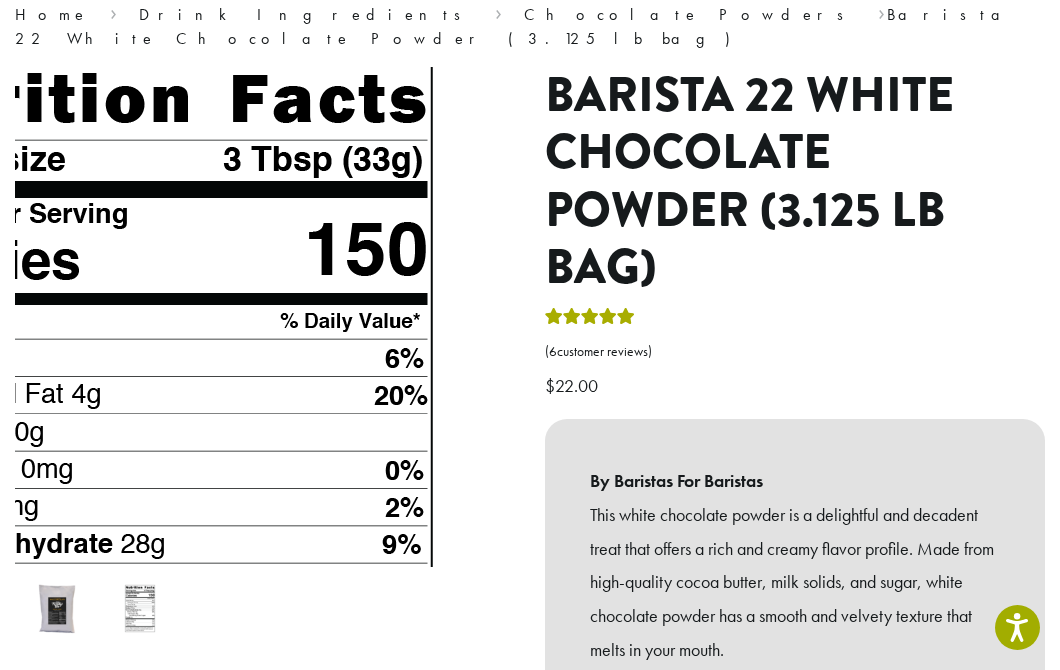 scroll, scrollTop: 0, scrollLeft: 0, axis: both 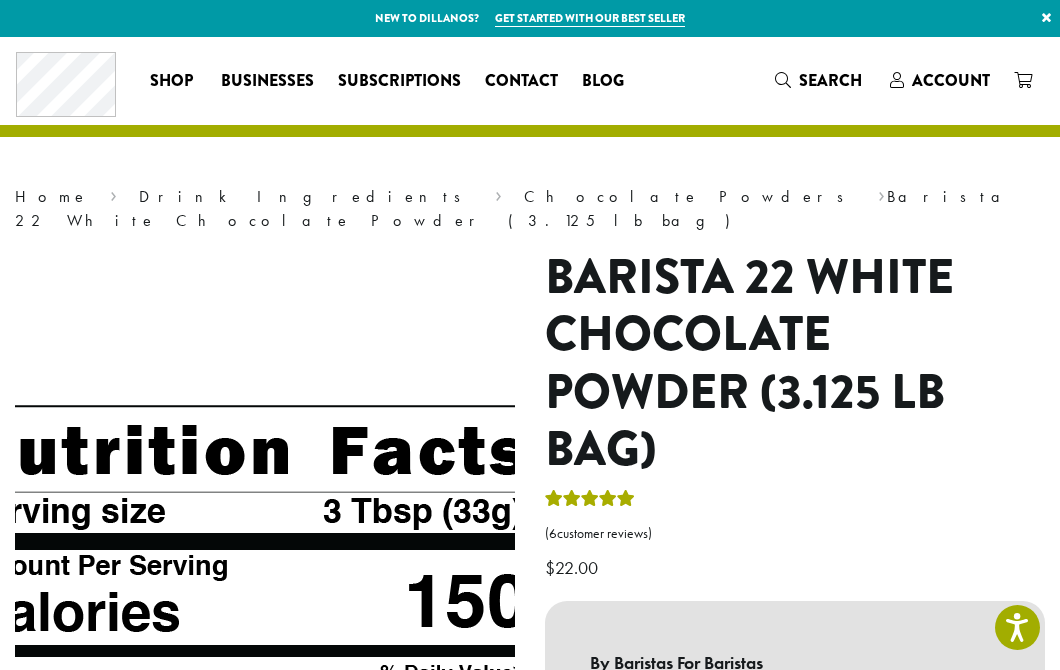 click at bounding box center [244, 868] 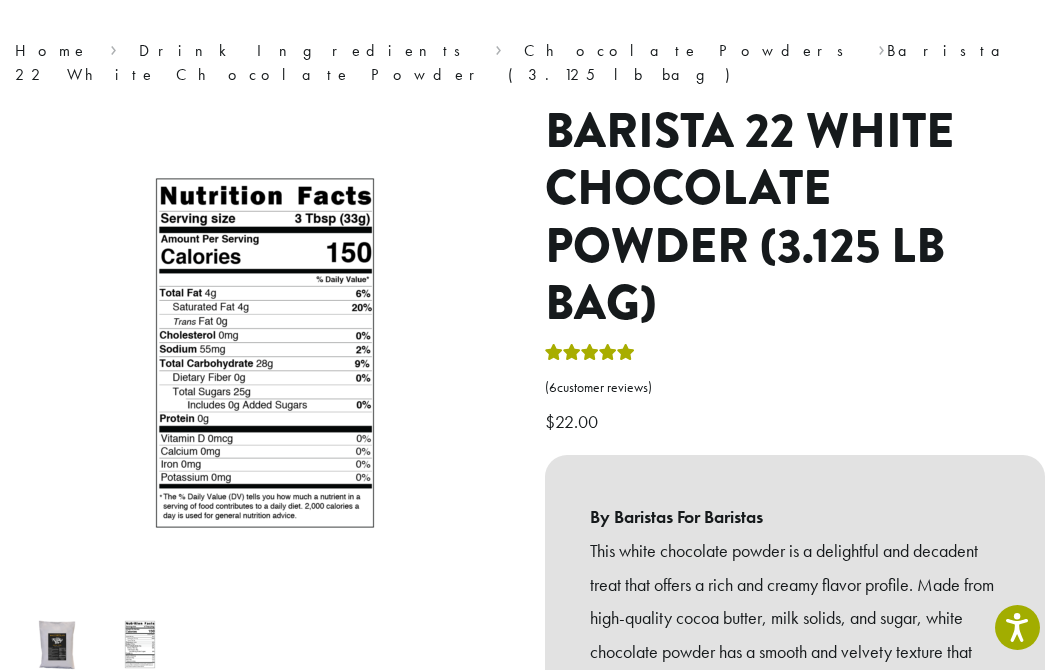 scroll, scrollTop: 172, scrollLeft: 0, axis: vertical 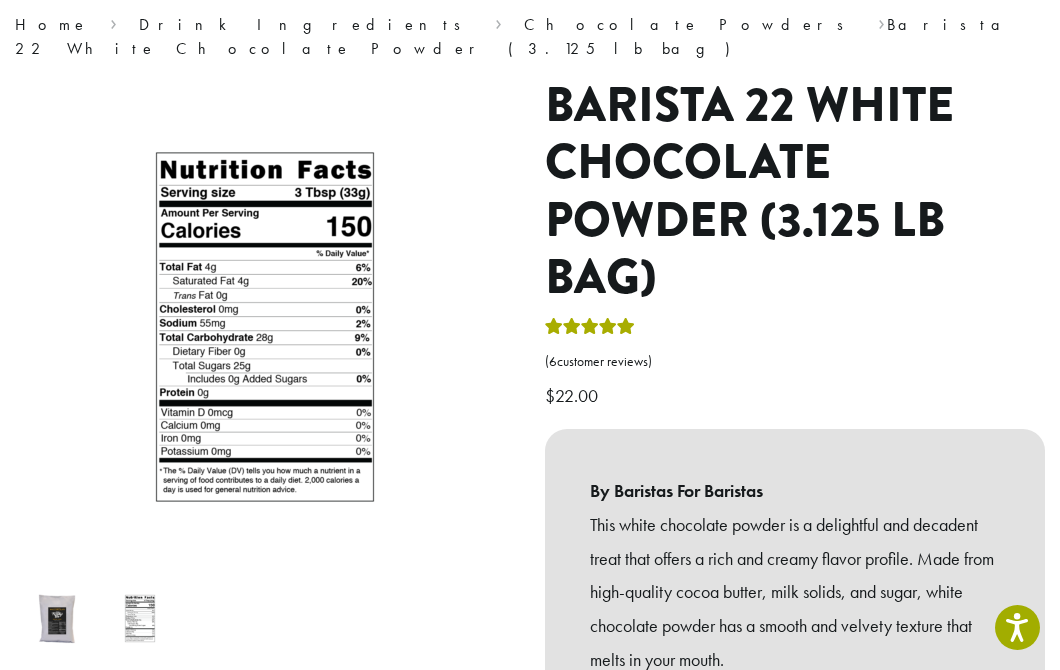 click at bounding box center [56, 618] 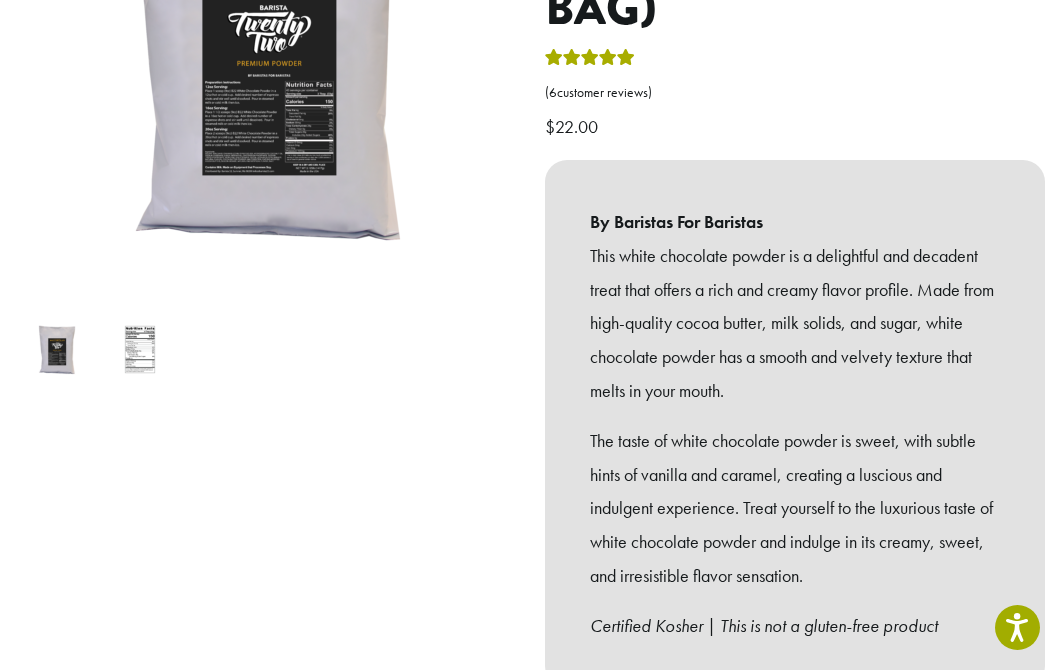 scroll, scrollTop: 0, scrollLeft: 0, axis: both 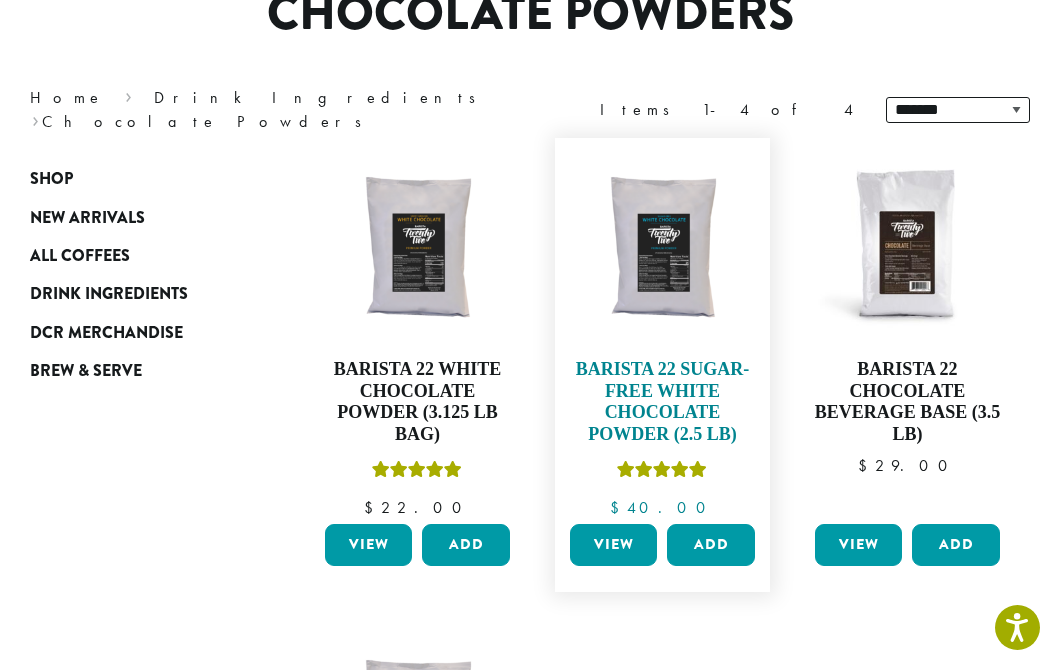 click at bounding box center (662, 245) 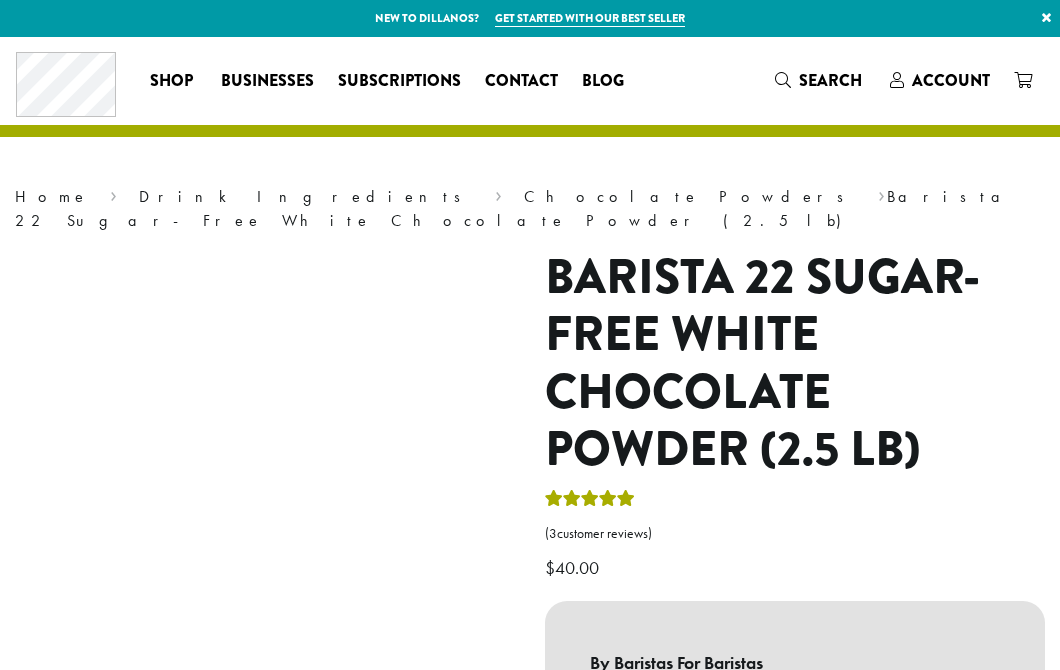 scroll, scrollTop: 0, scrollLeft: 0, axis: both 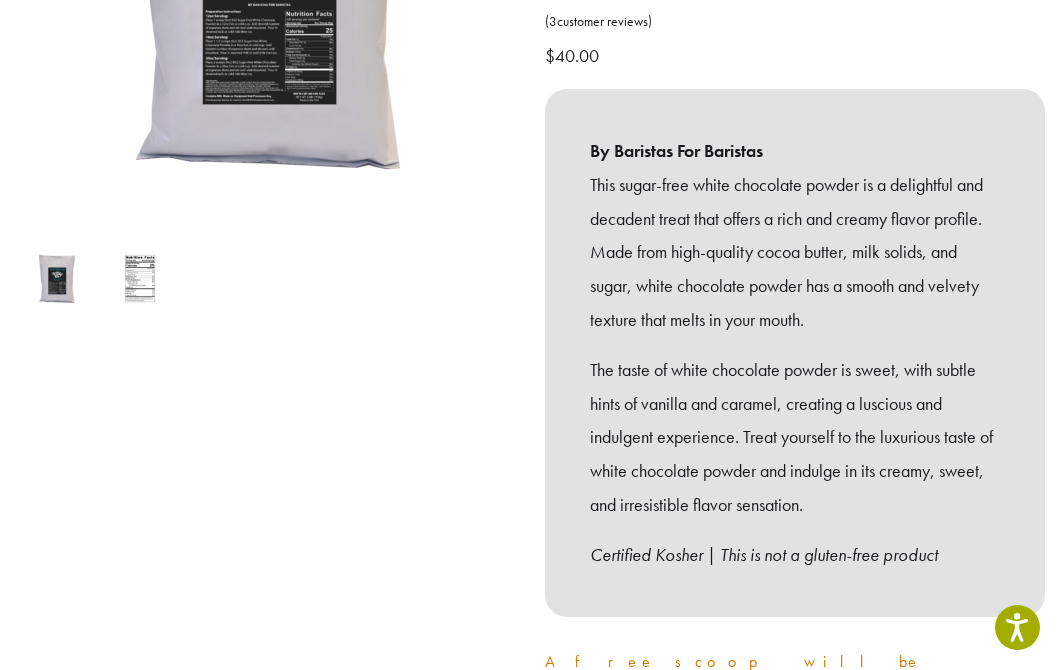 click at bounding box center [139, 278] 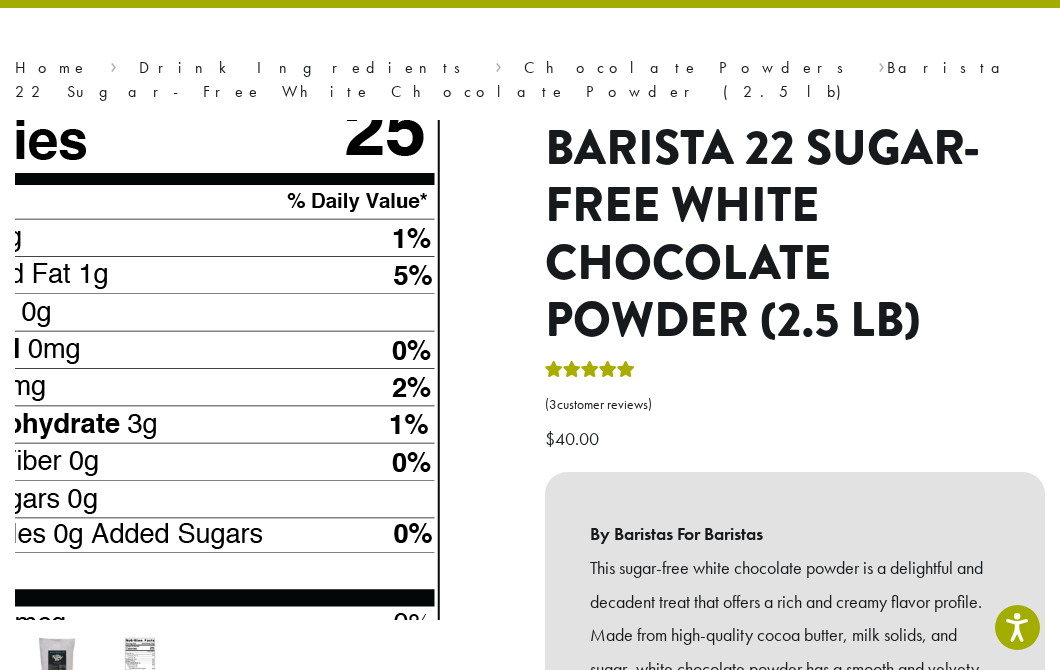 scroll, scrollTop: 124, scrollLeft: 0, axis: vertical 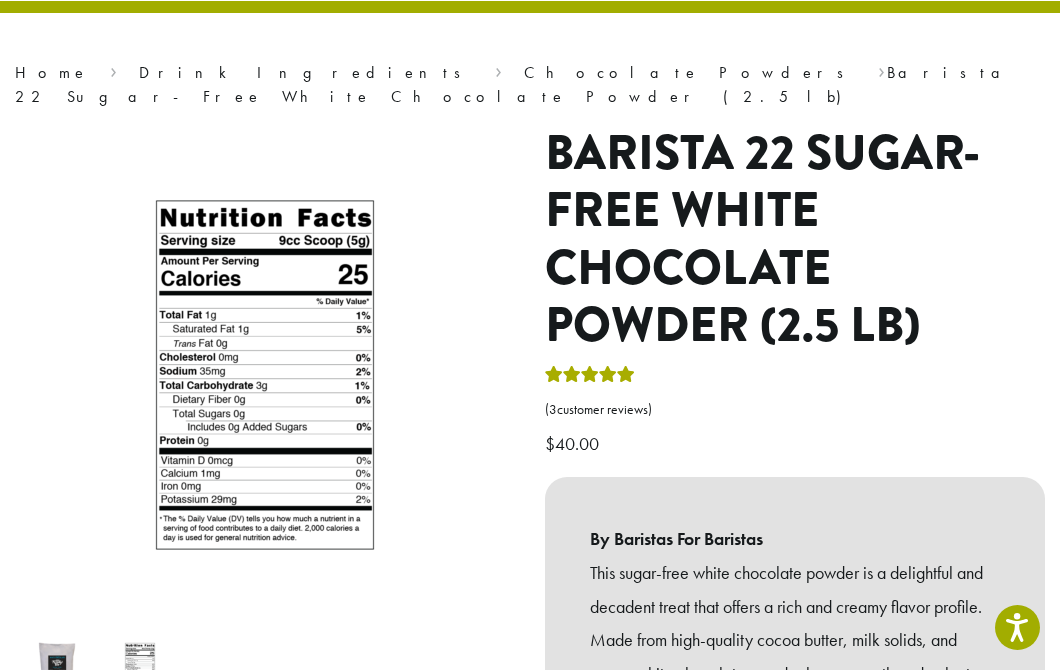 click at bounding box center [56, 666] 